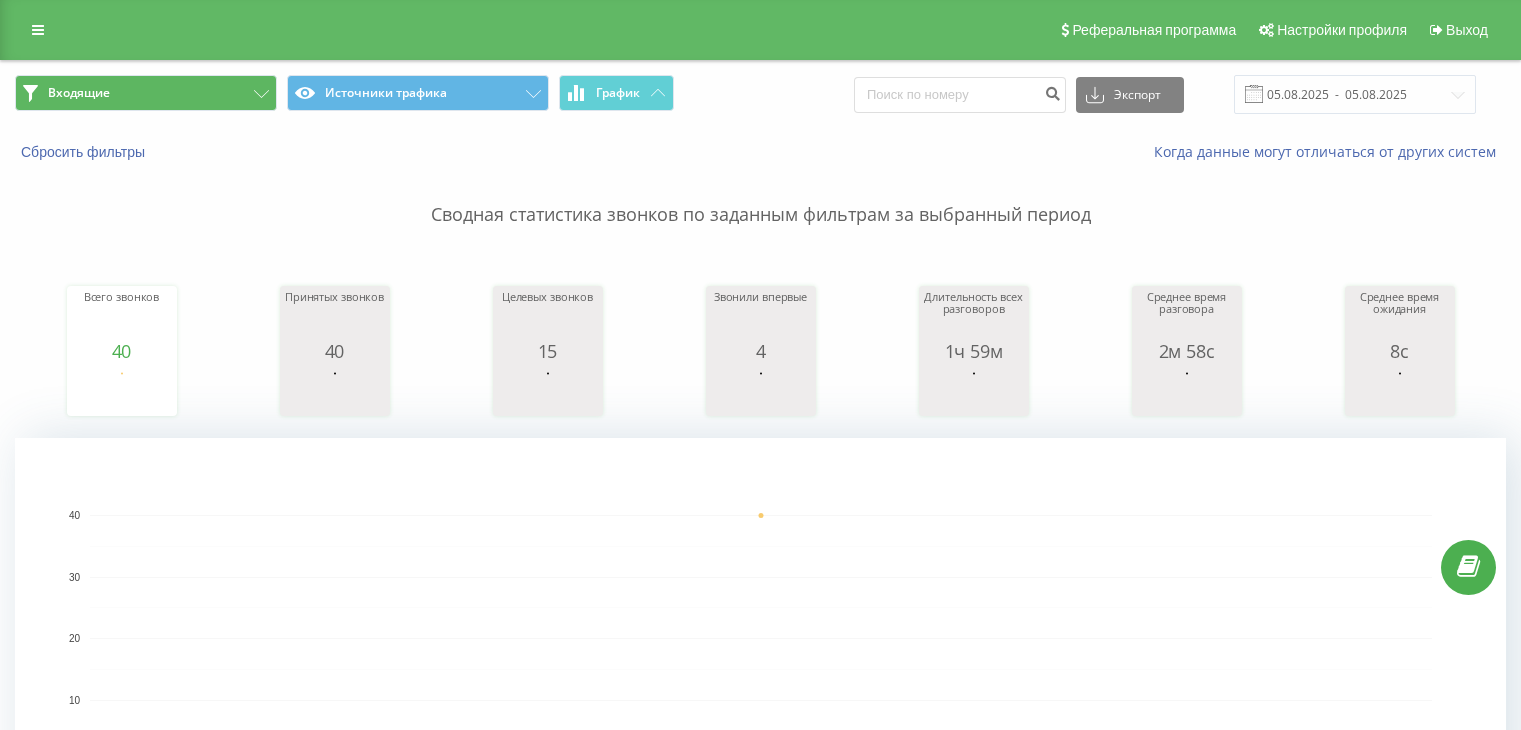 scroll, scrollTop: 0, scrollLeft: 0, axis: both 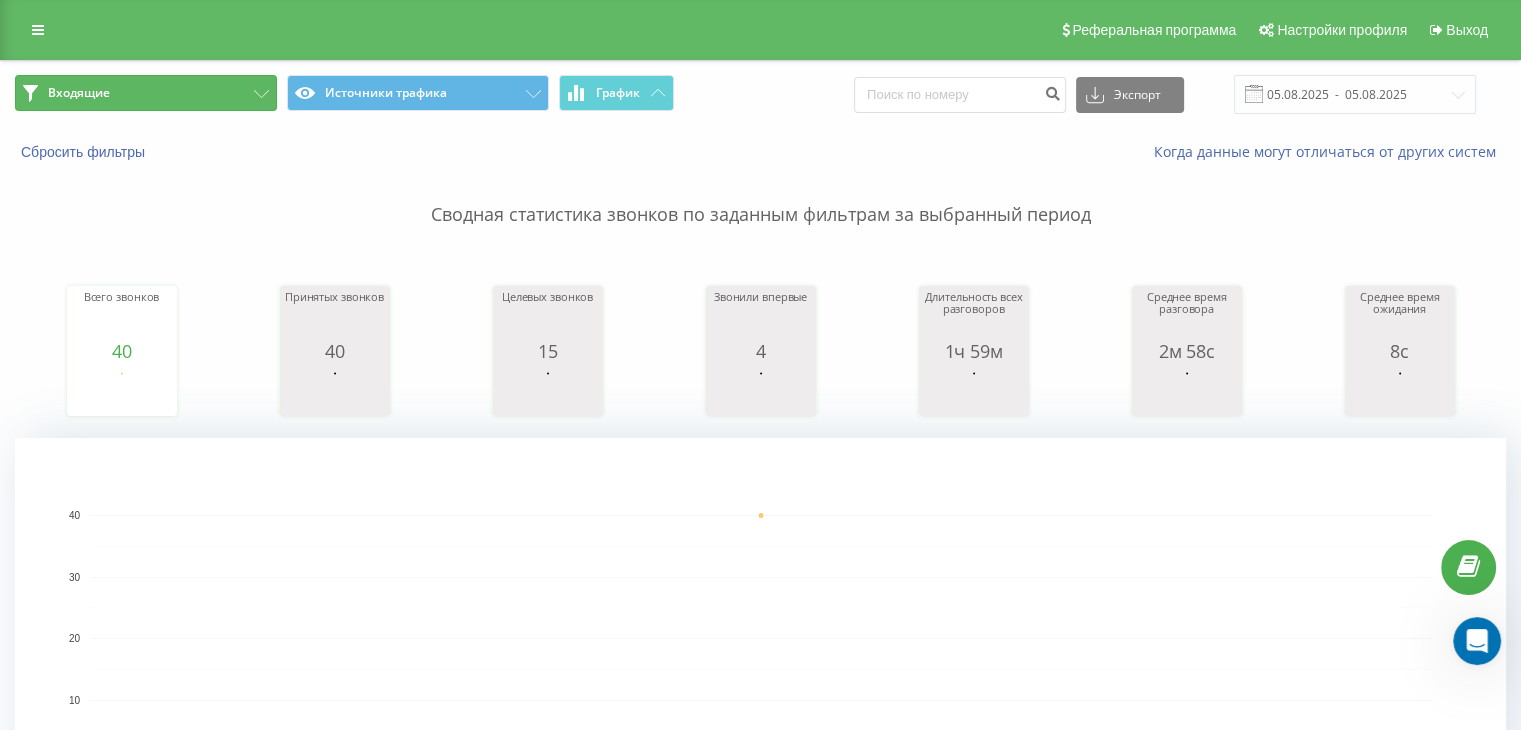 click on "Входящие" at bounding box center [146, 93] 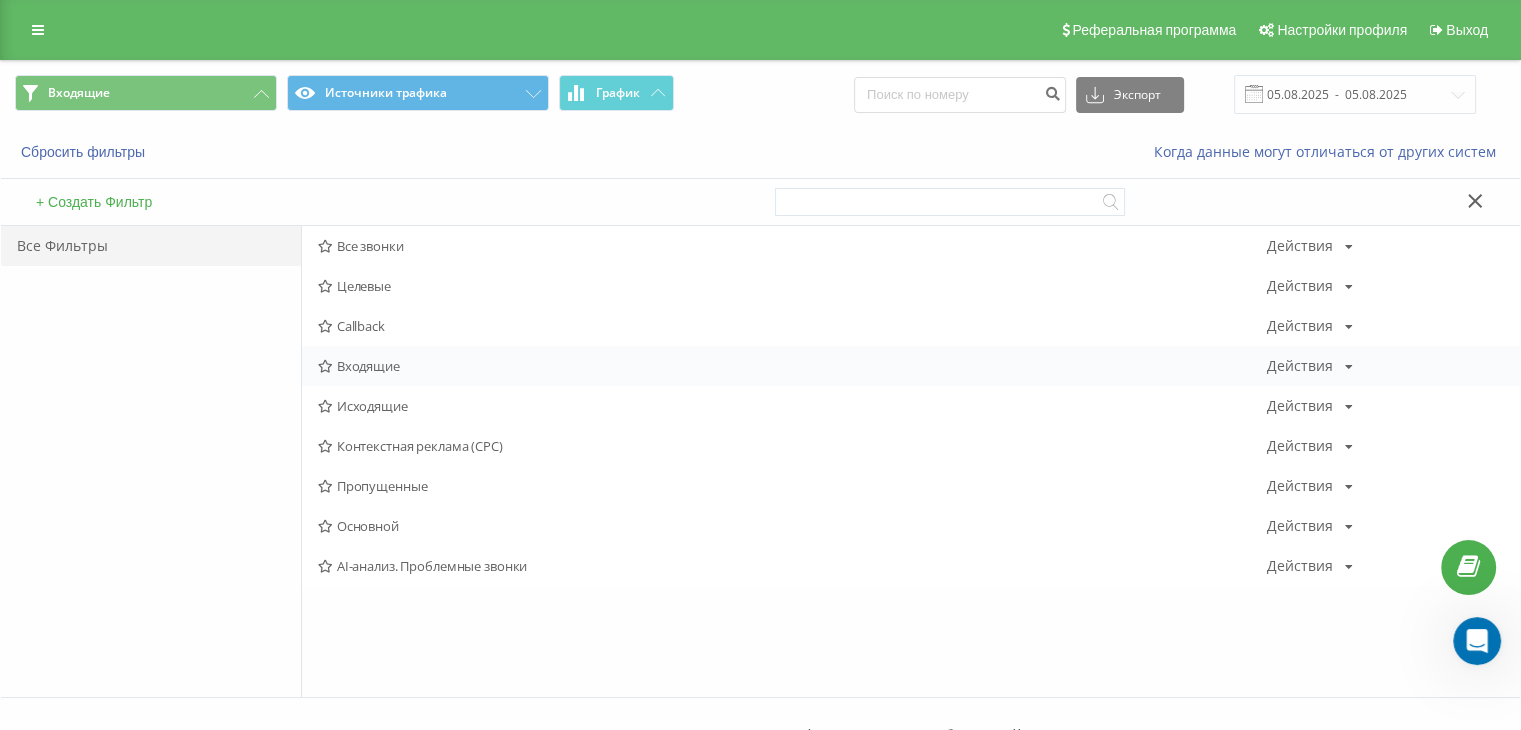 click on "Входящие" at bounding box center [792, 366] 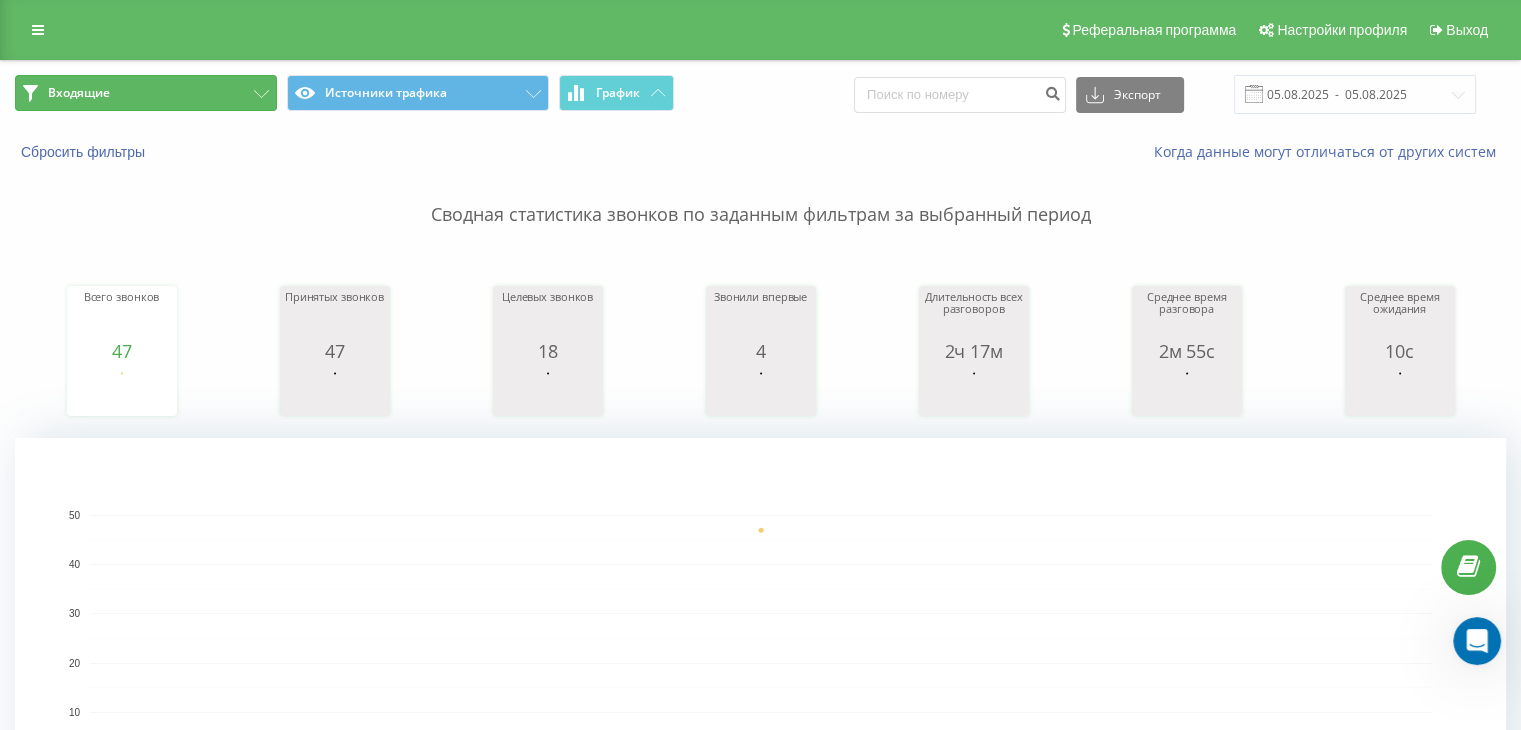 click on "Входящие" at bounding box center (146, 93) 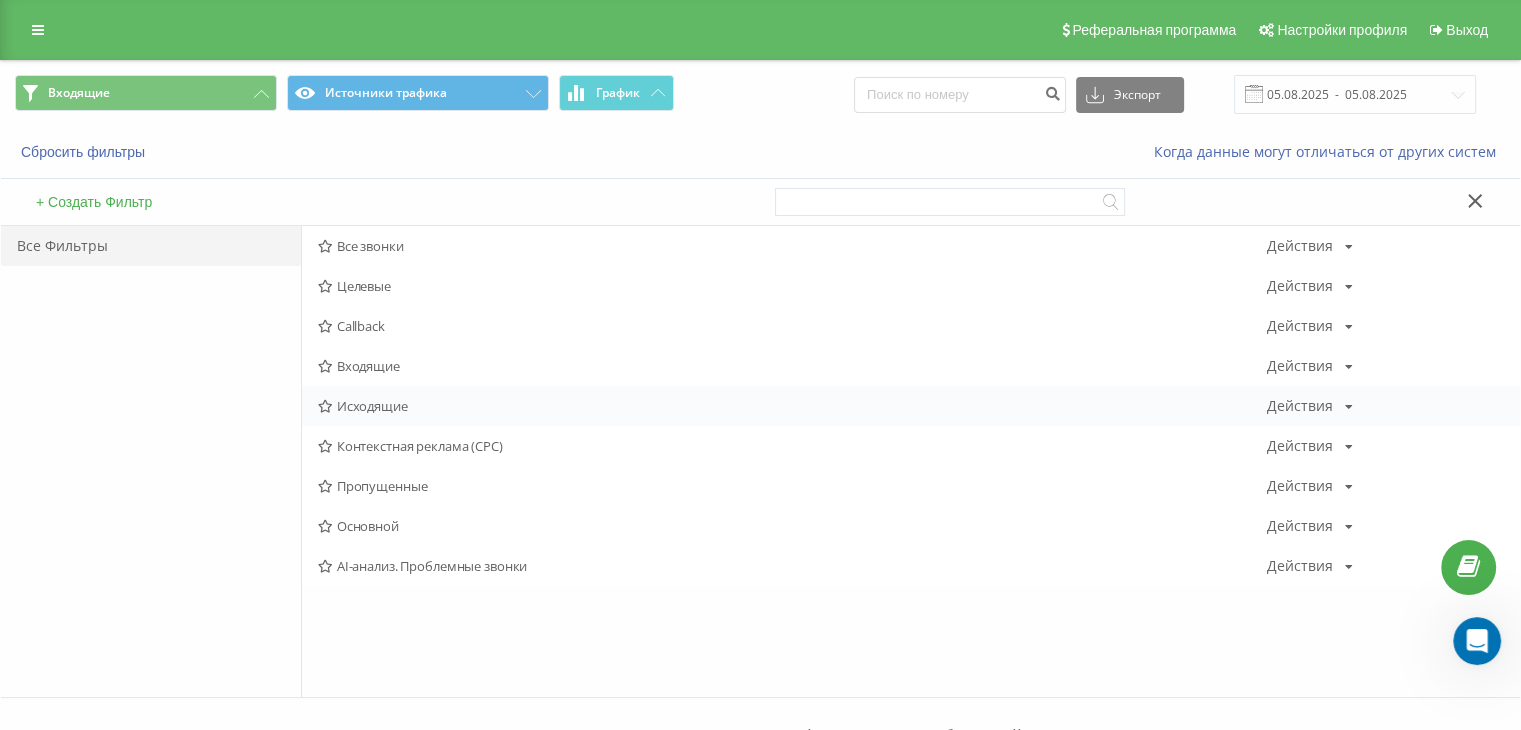 click on "Исходящие Действия Редактировать Копировать Удалить По умолчанию Поделиться" at bounding box center (911, 406) 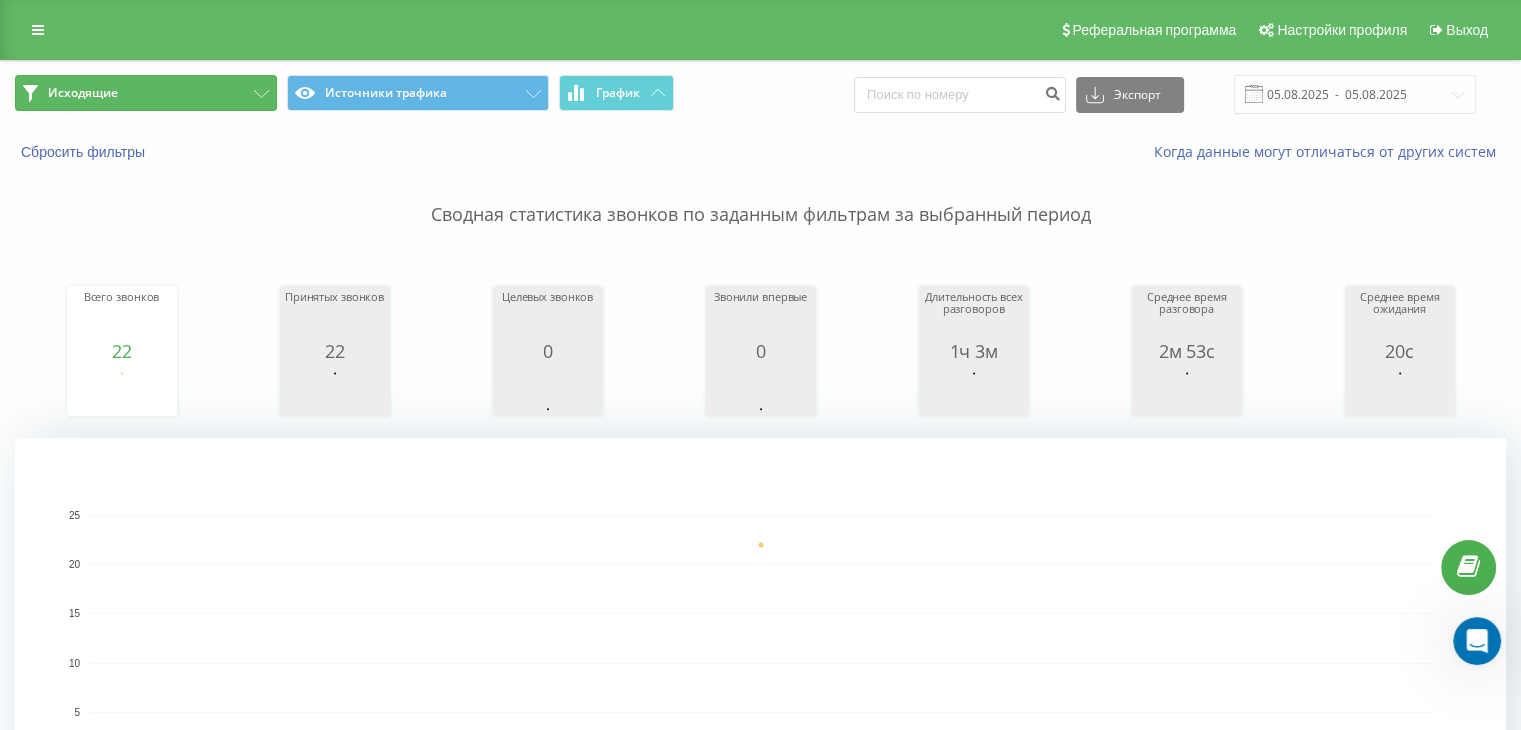 click on "Исходящие" at bounding box center (146, 93) 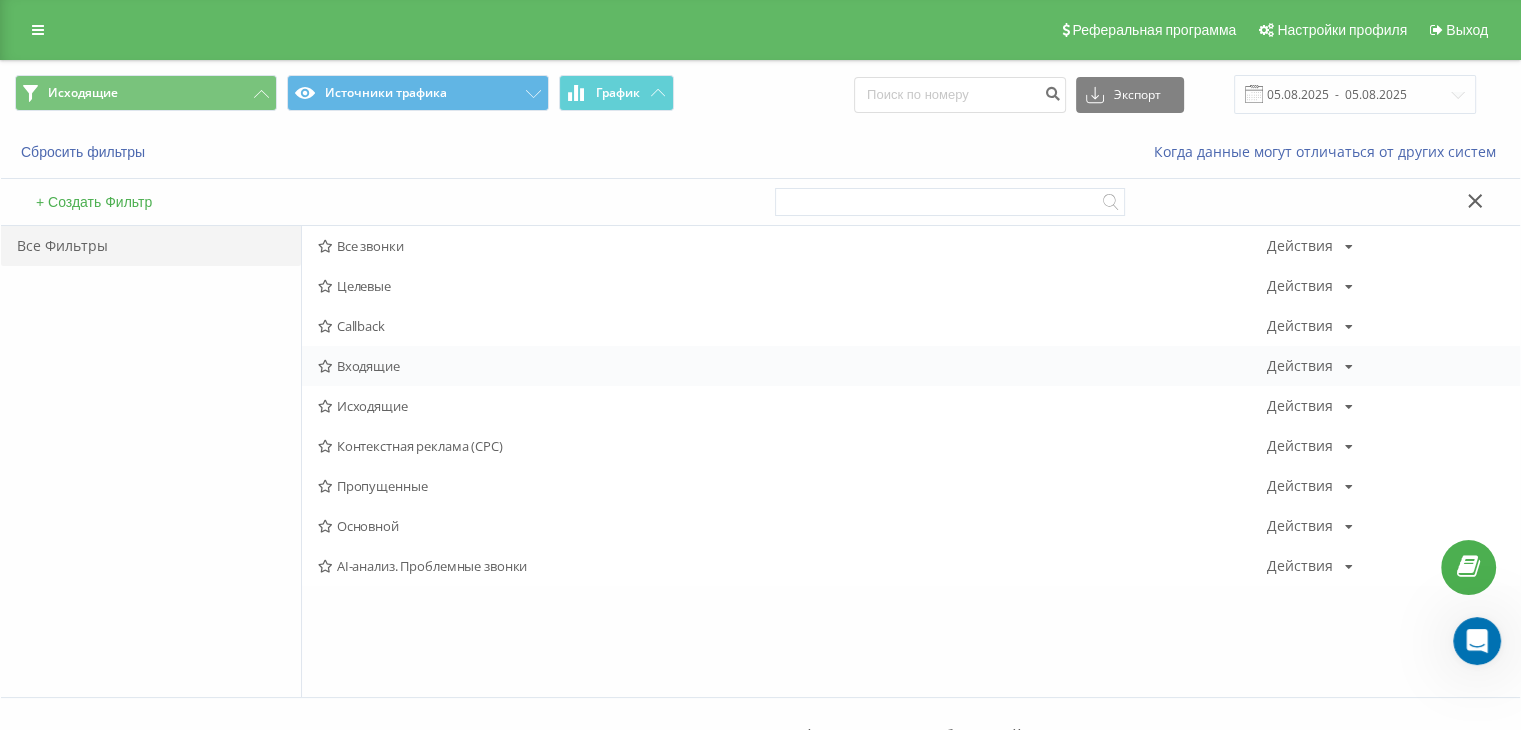 click on "Входящие Действия Редактировать Копировать Удалить По умолчанию Поделиться" at bounding box center [911, 366] 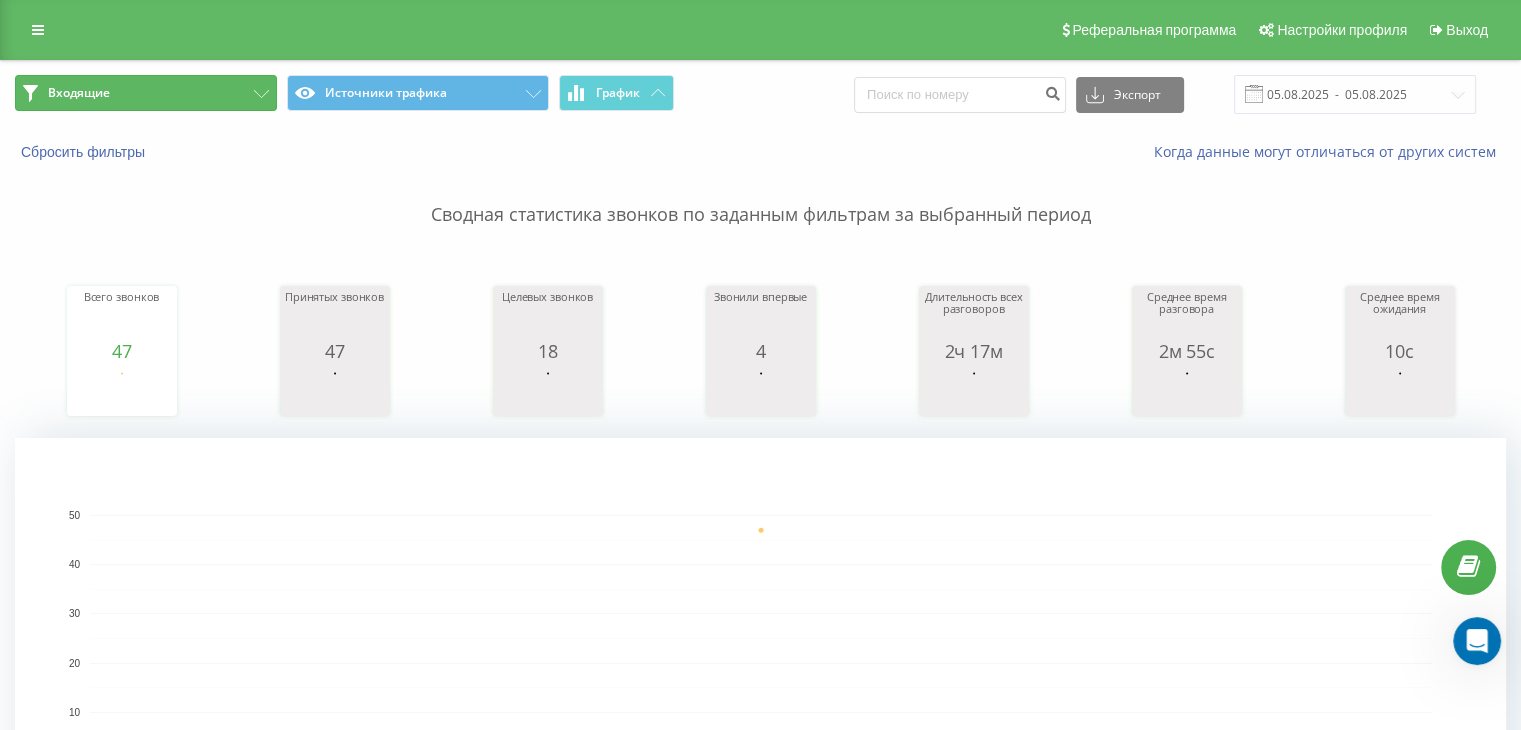 click on "Входящие" at bounding box center (146, 93) 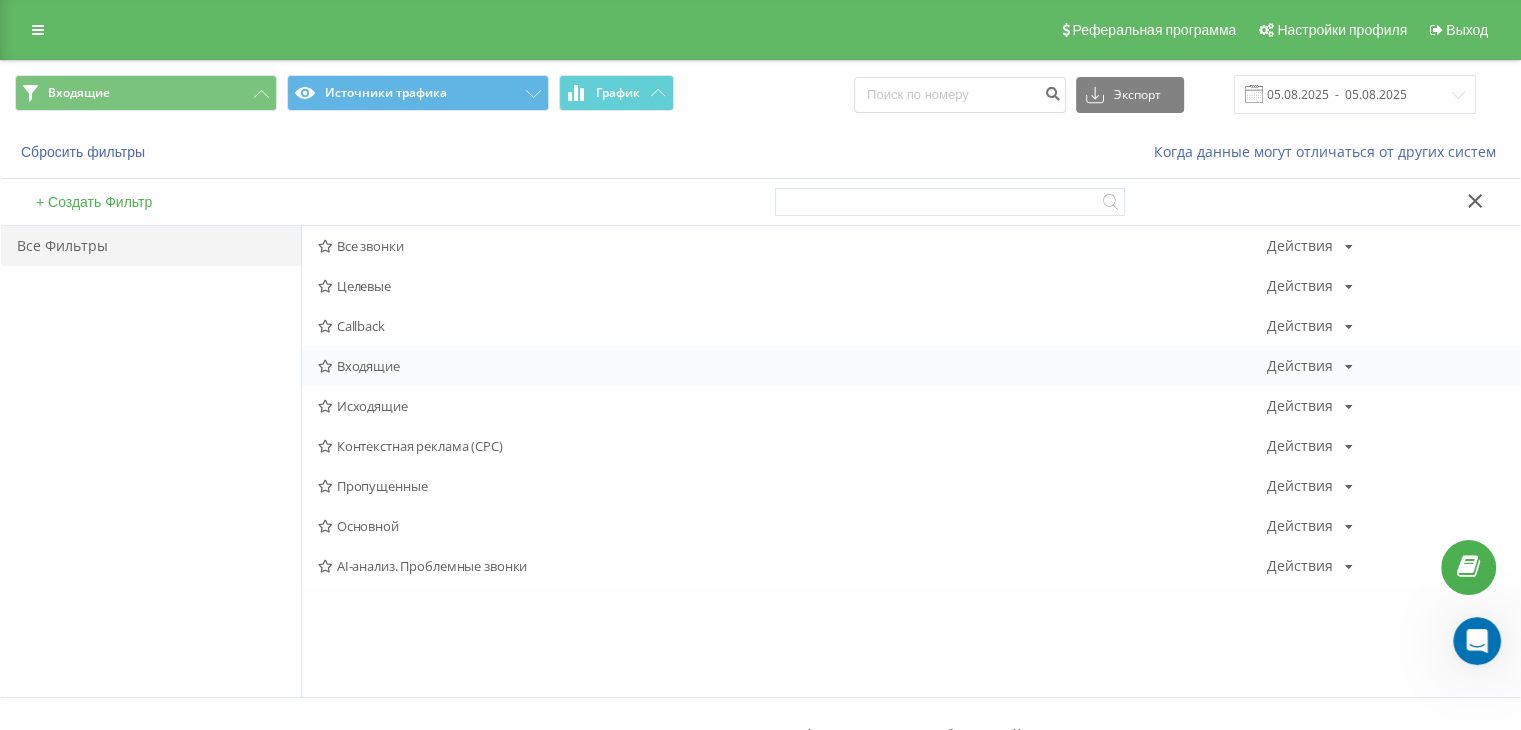 click on "Входящие" at bounding box center [792, 366] 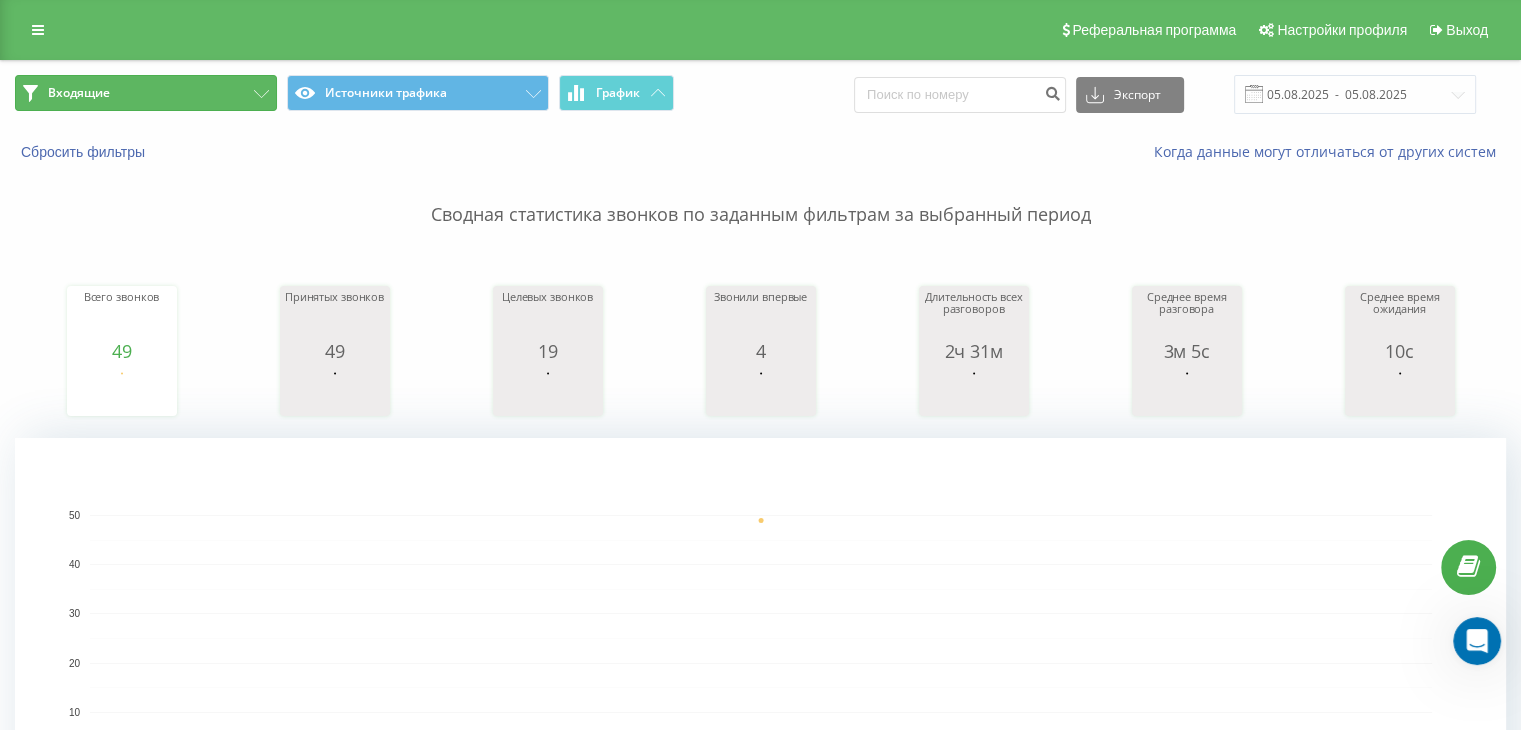 click on "Входящие" at bounding box center [146, 93] 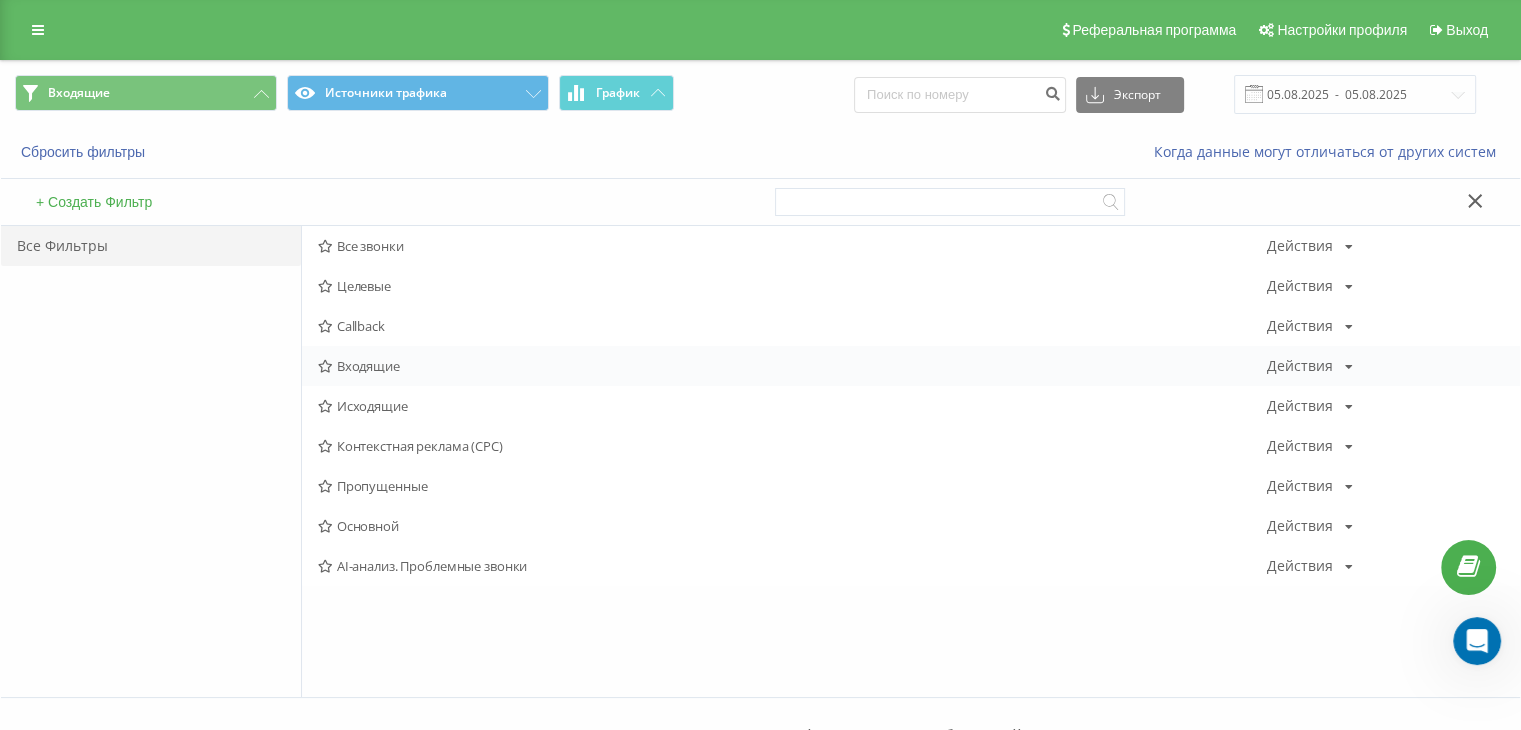 click on "Входящие" at bounding box center [792, 366] 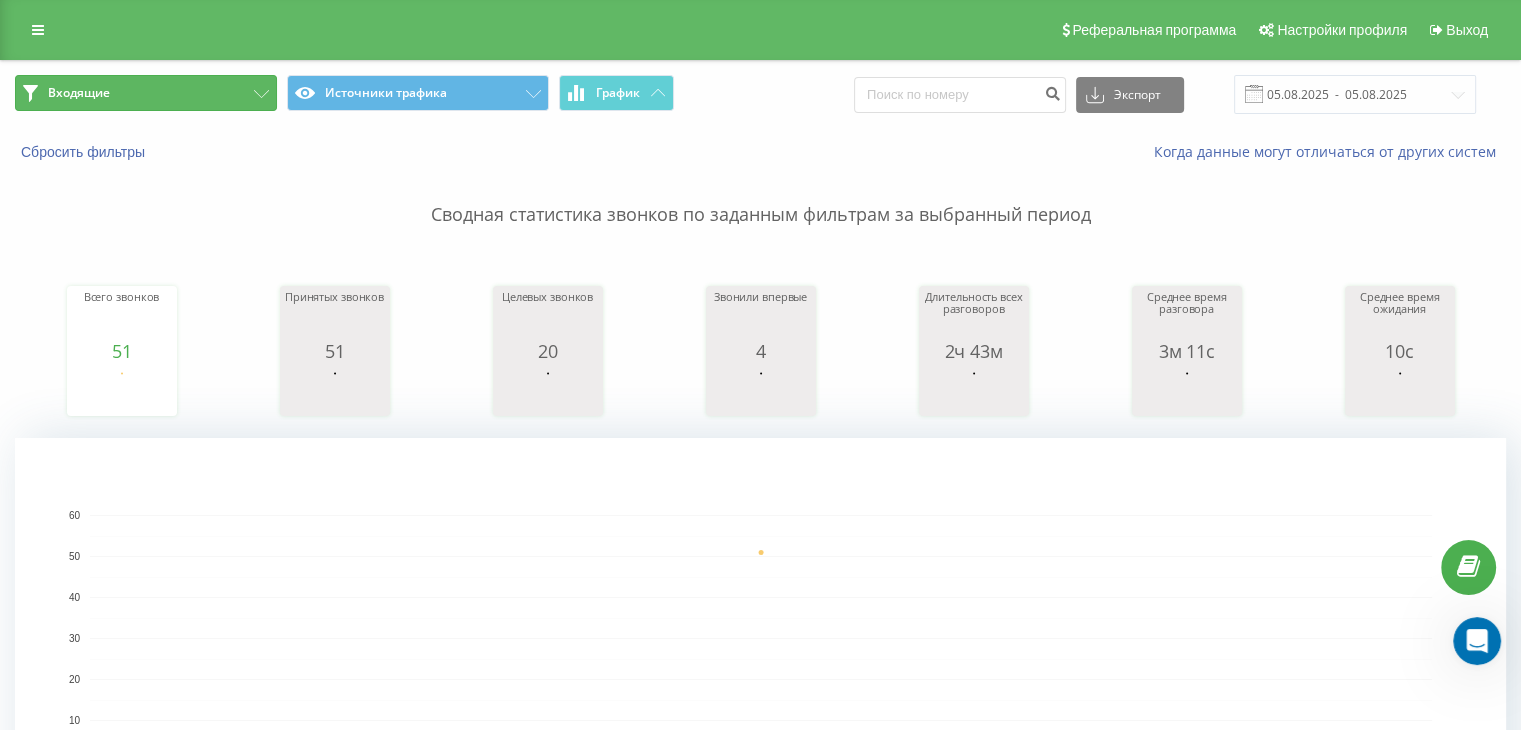 click on "Входящие" at bounding box center [146, 93] 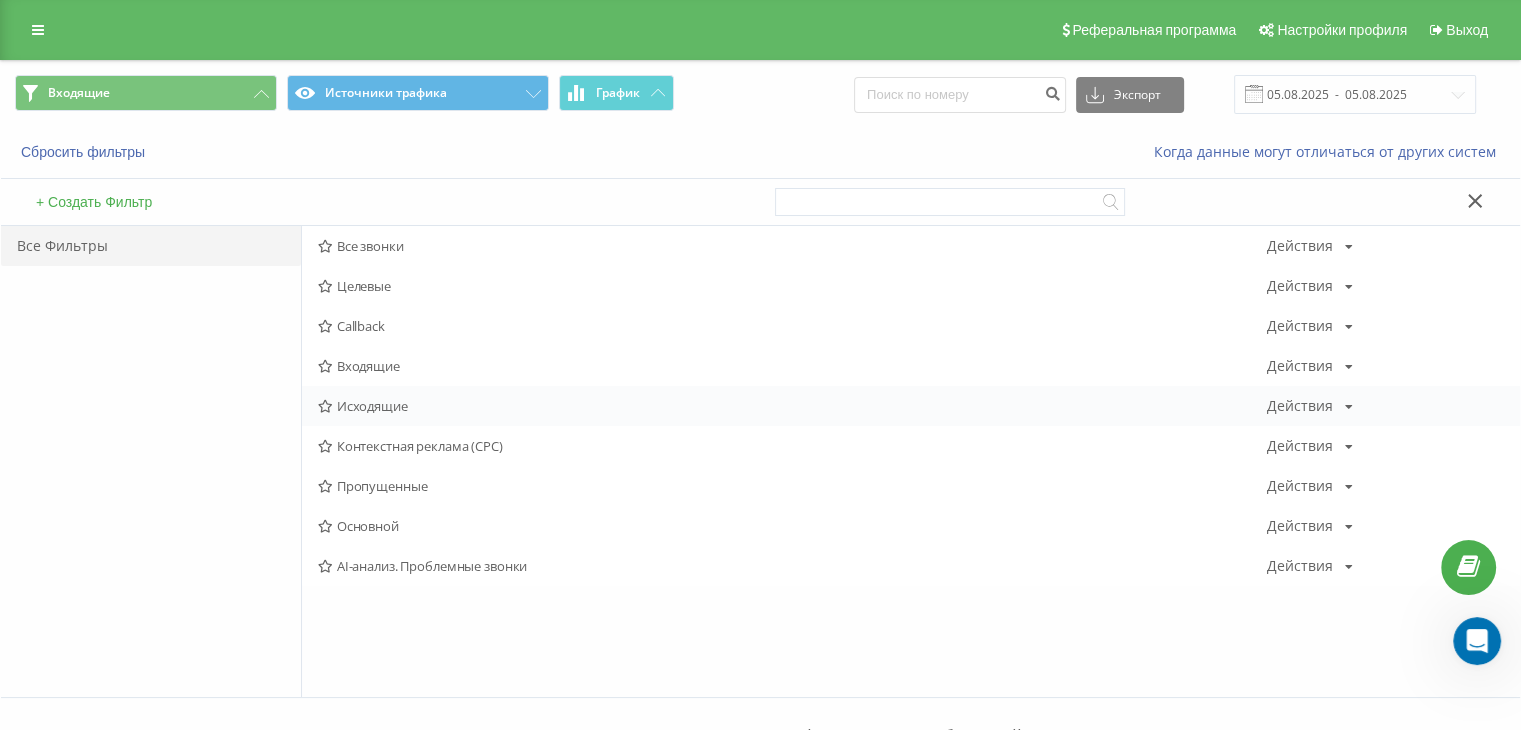 click on "Исходящие" at bounding box center [792, 406] 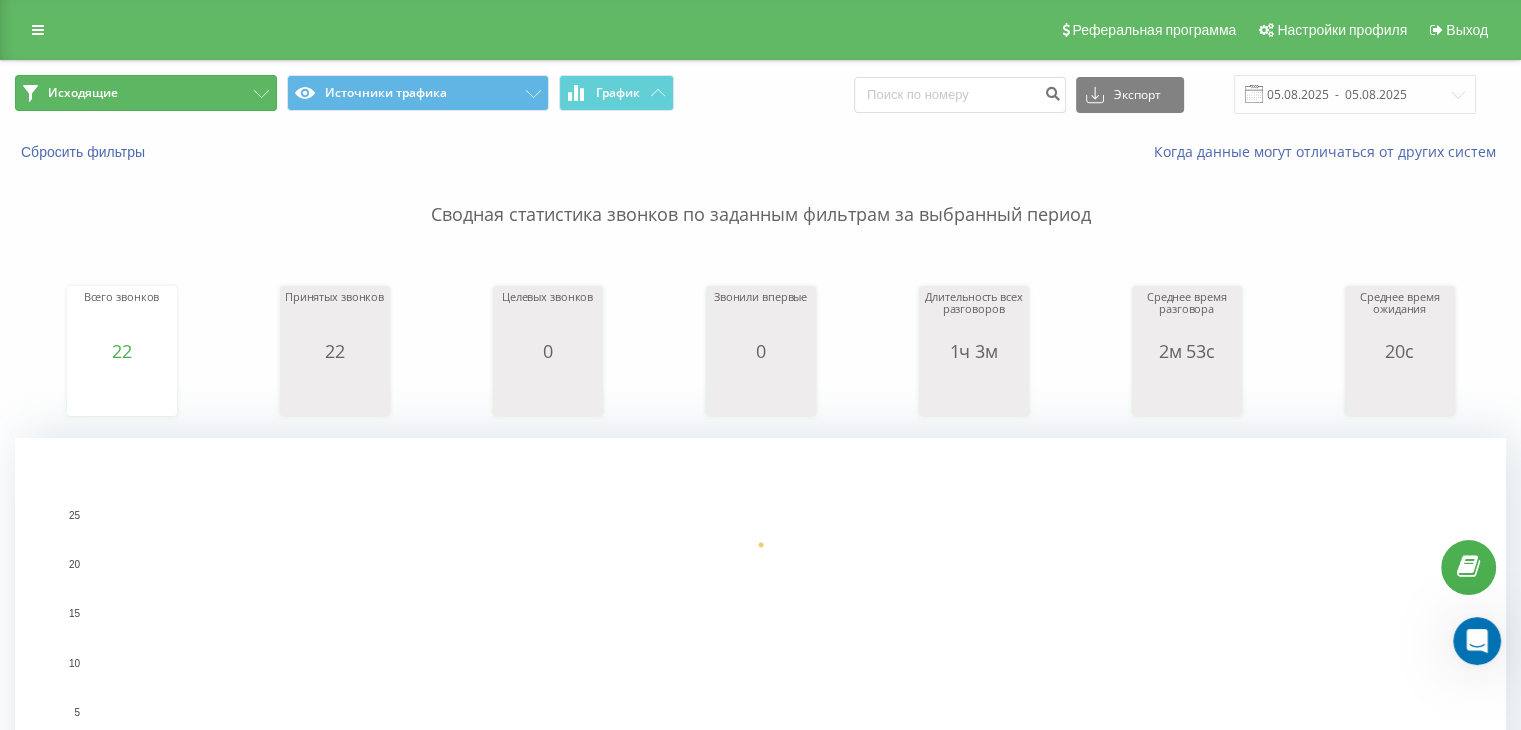 click on "Исходящие" at bounding box center [146, 93] 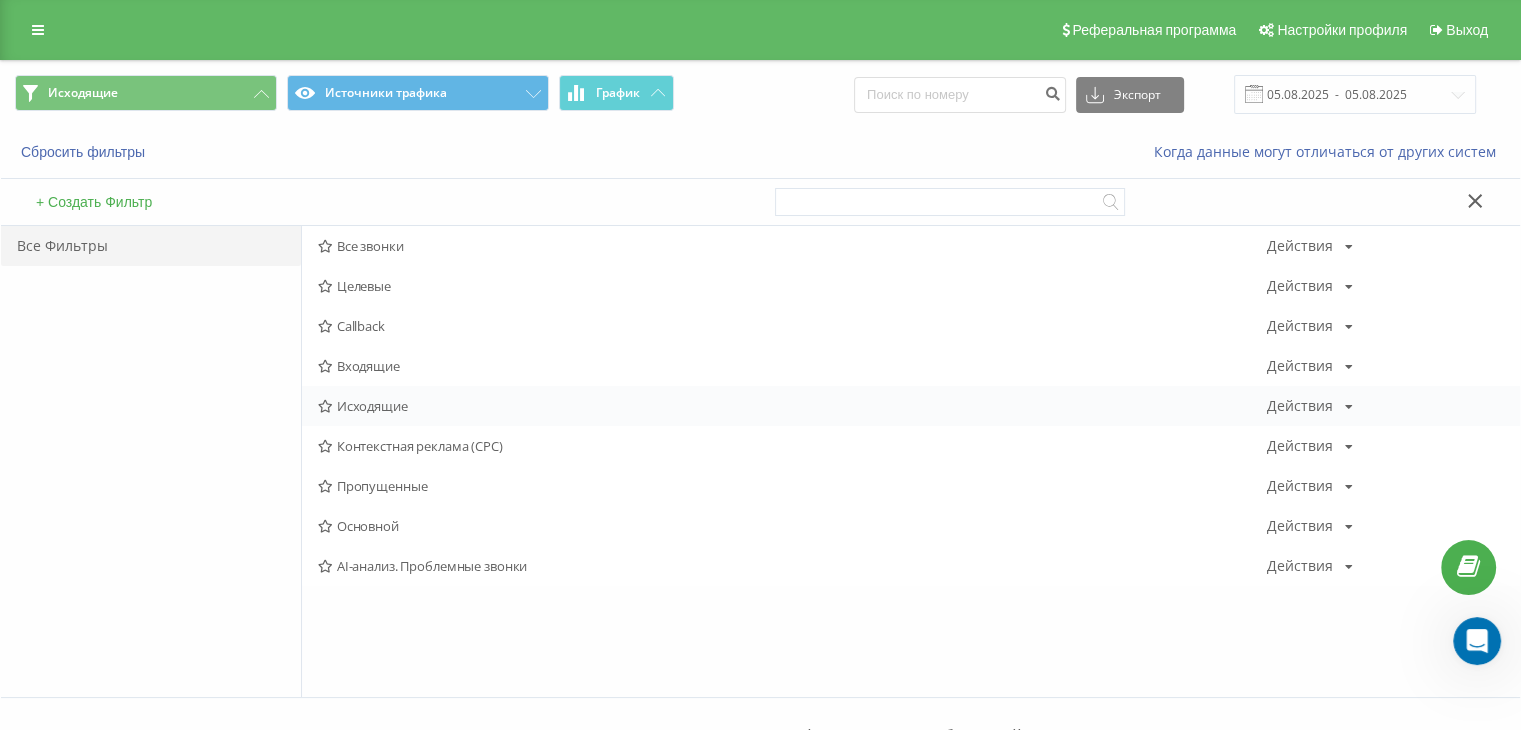 click on "Исходящие" at bounding box center (792, 406) 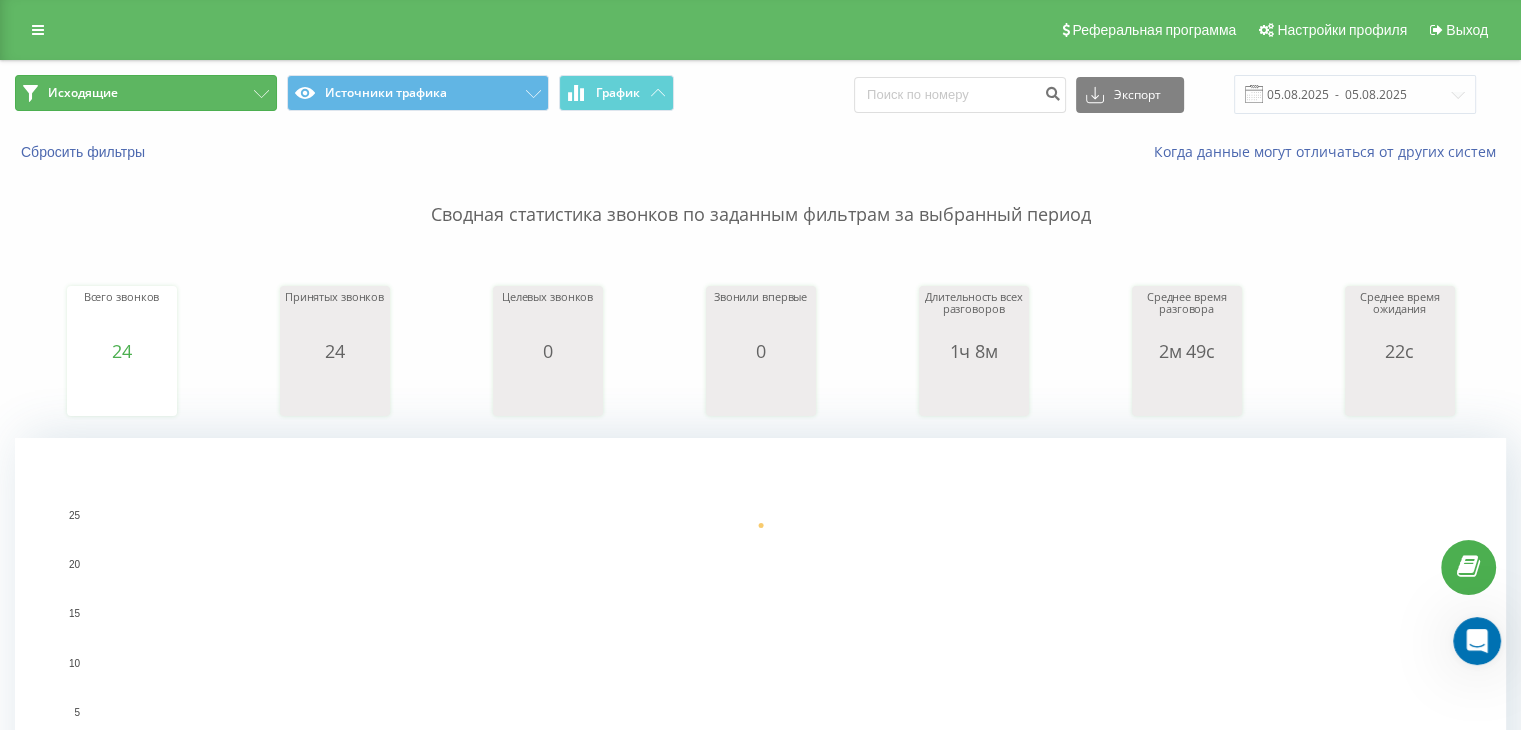click on "Исходящие" at bounding box center (146, 93) 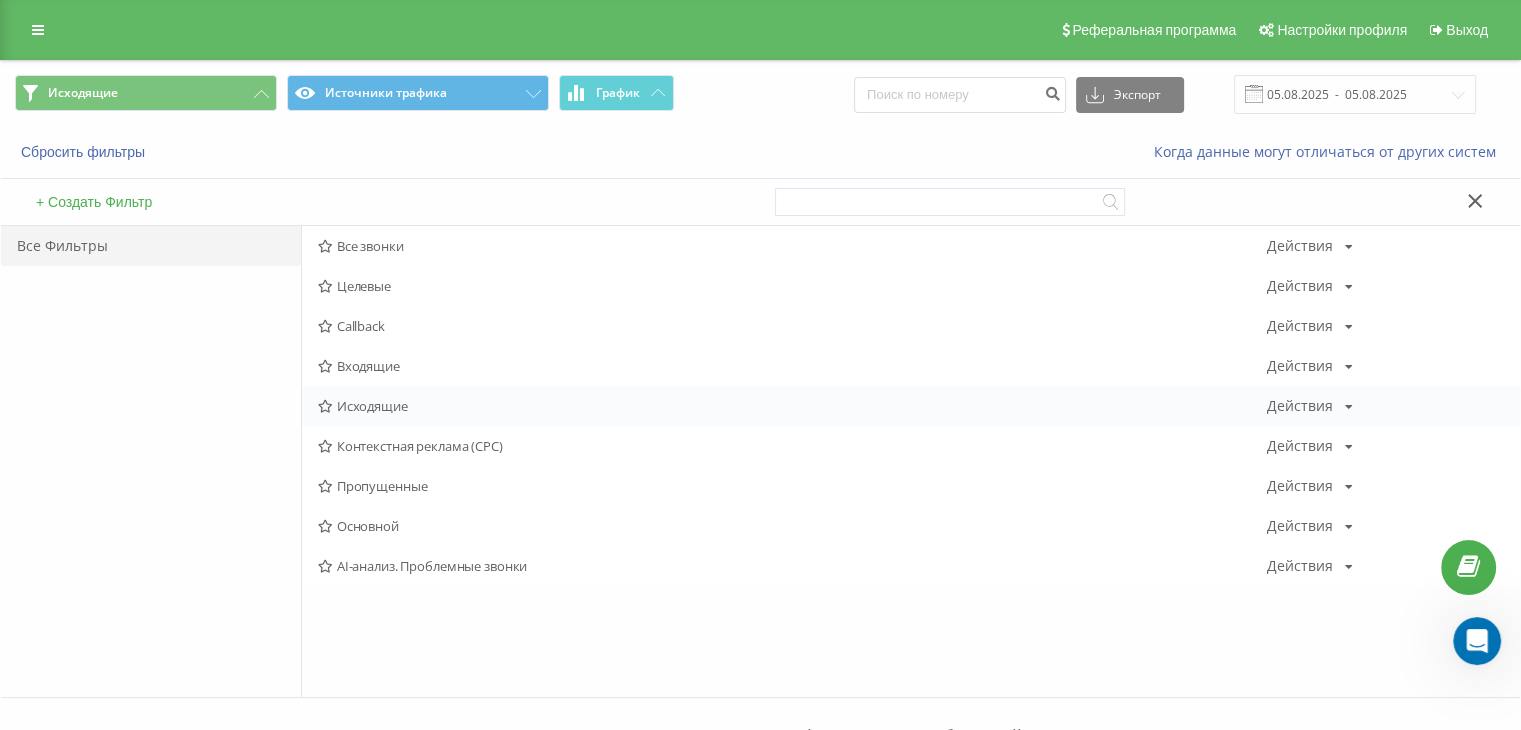click on "Исходящие Действия Редактировать Копировать Удалить По умолчанию Поделиться" at bounding box center (911, 406) 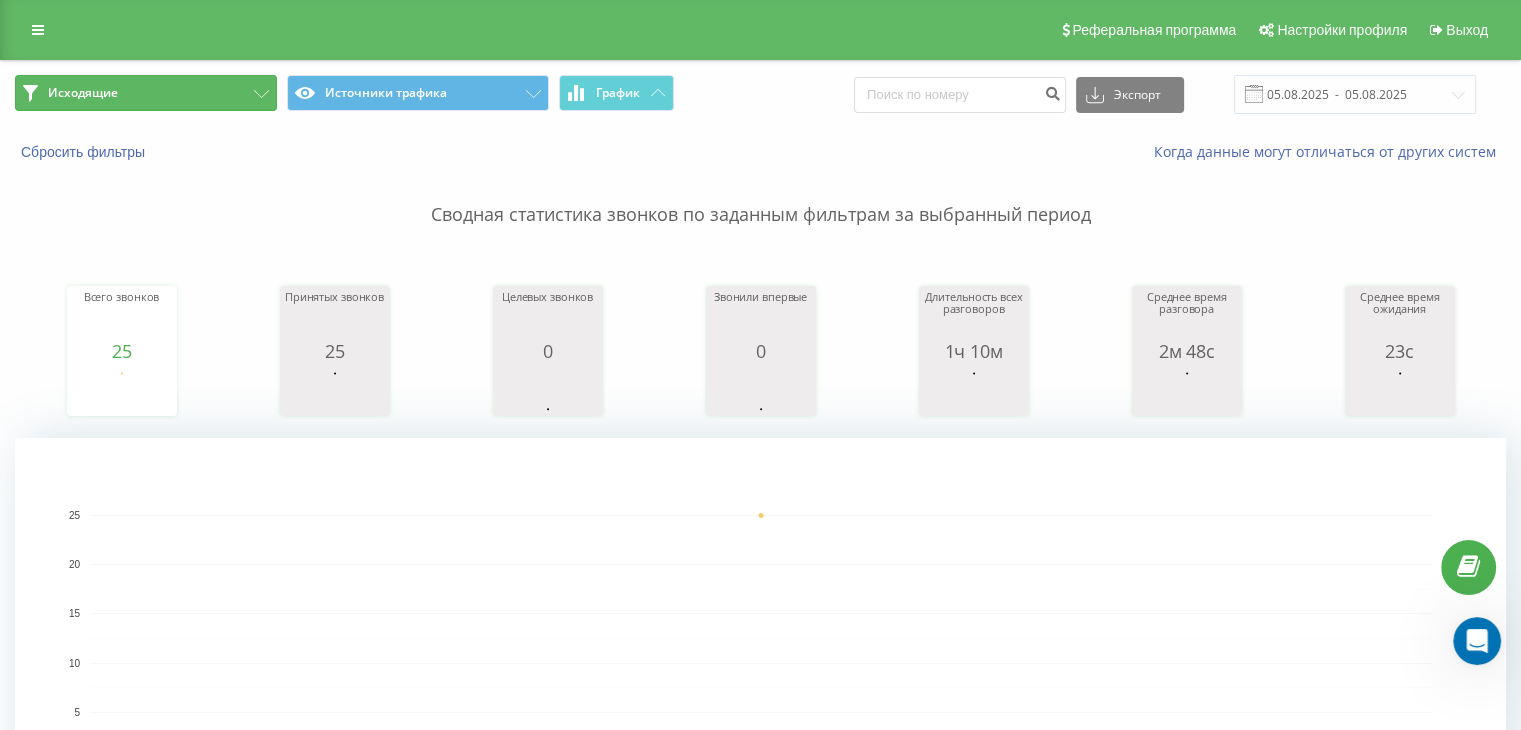 click on "Исходящие" at bounding box center [146, 93] 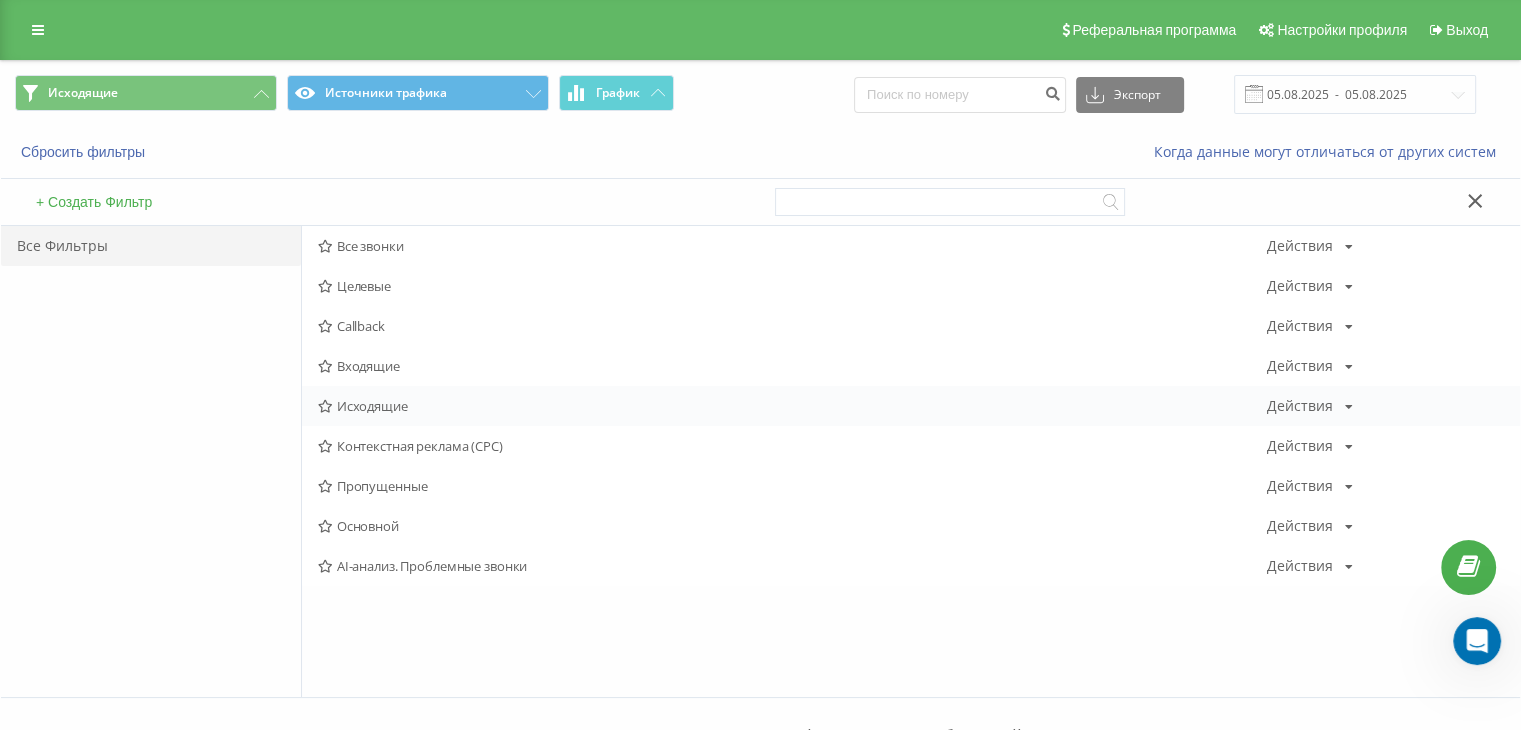 click on "Исходящие" at bounding box center (792, 406) 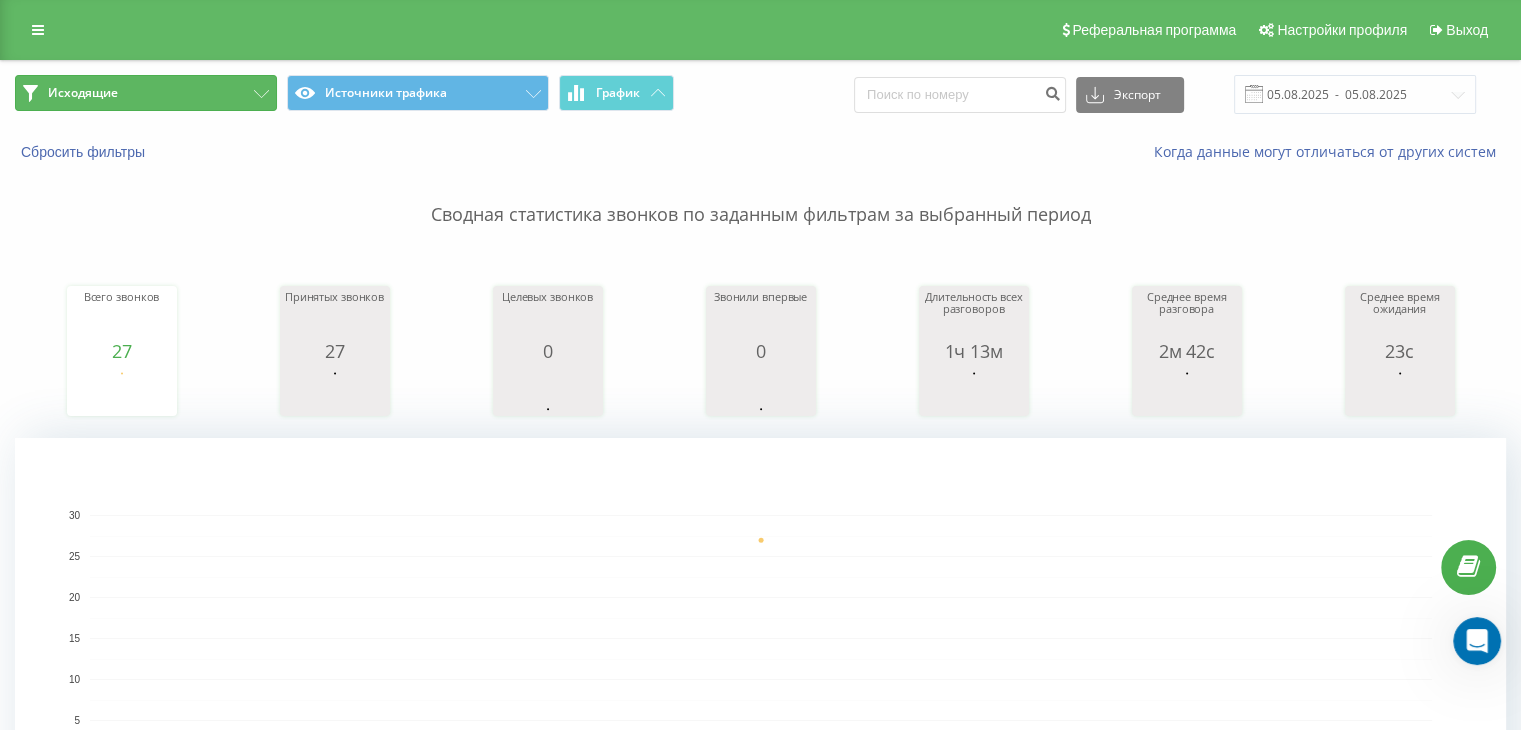 click on "Исходящие" at bounding box center [146, 93] 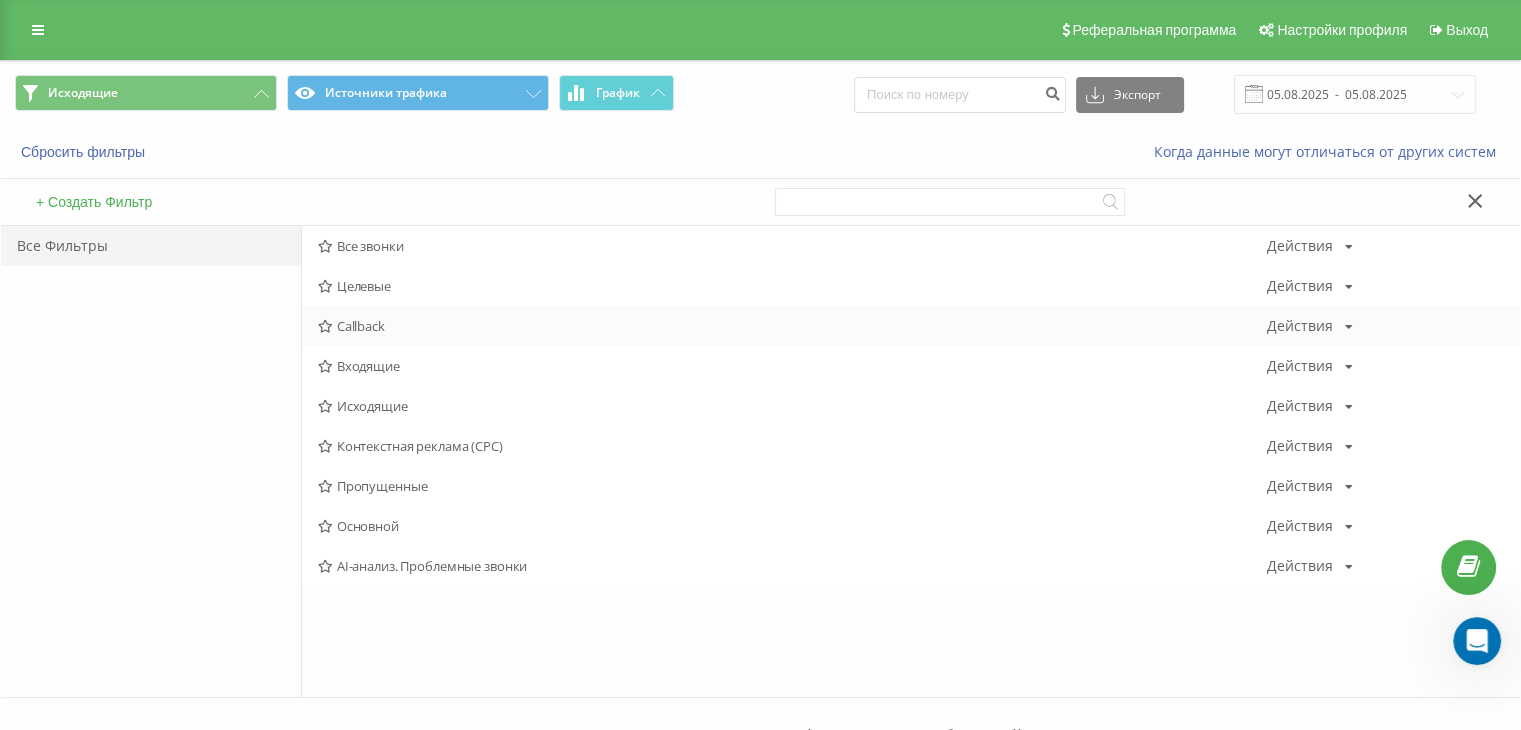 click on "Callback" at bounding box center [792, 326] 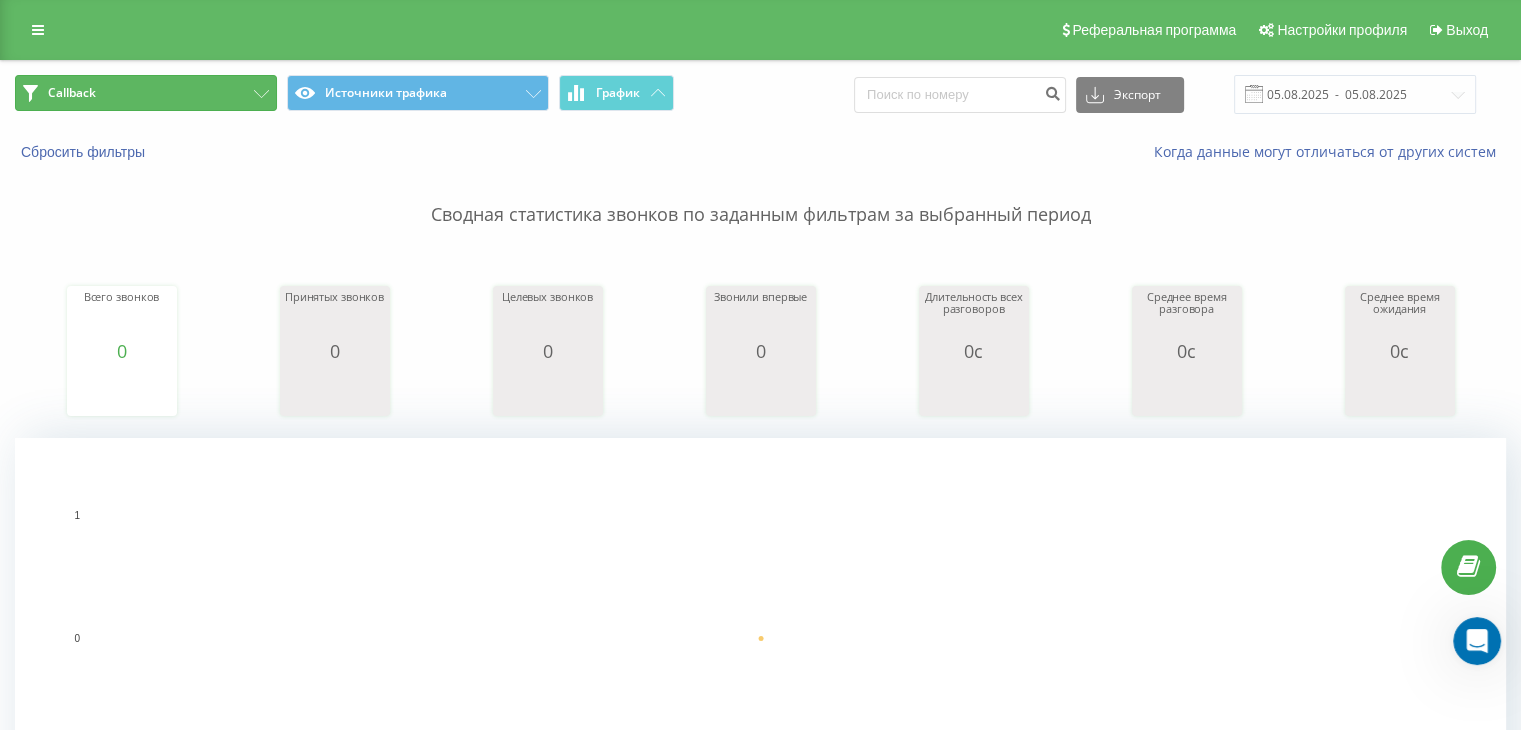 click on "Callback" at bounding box center (146, 93) 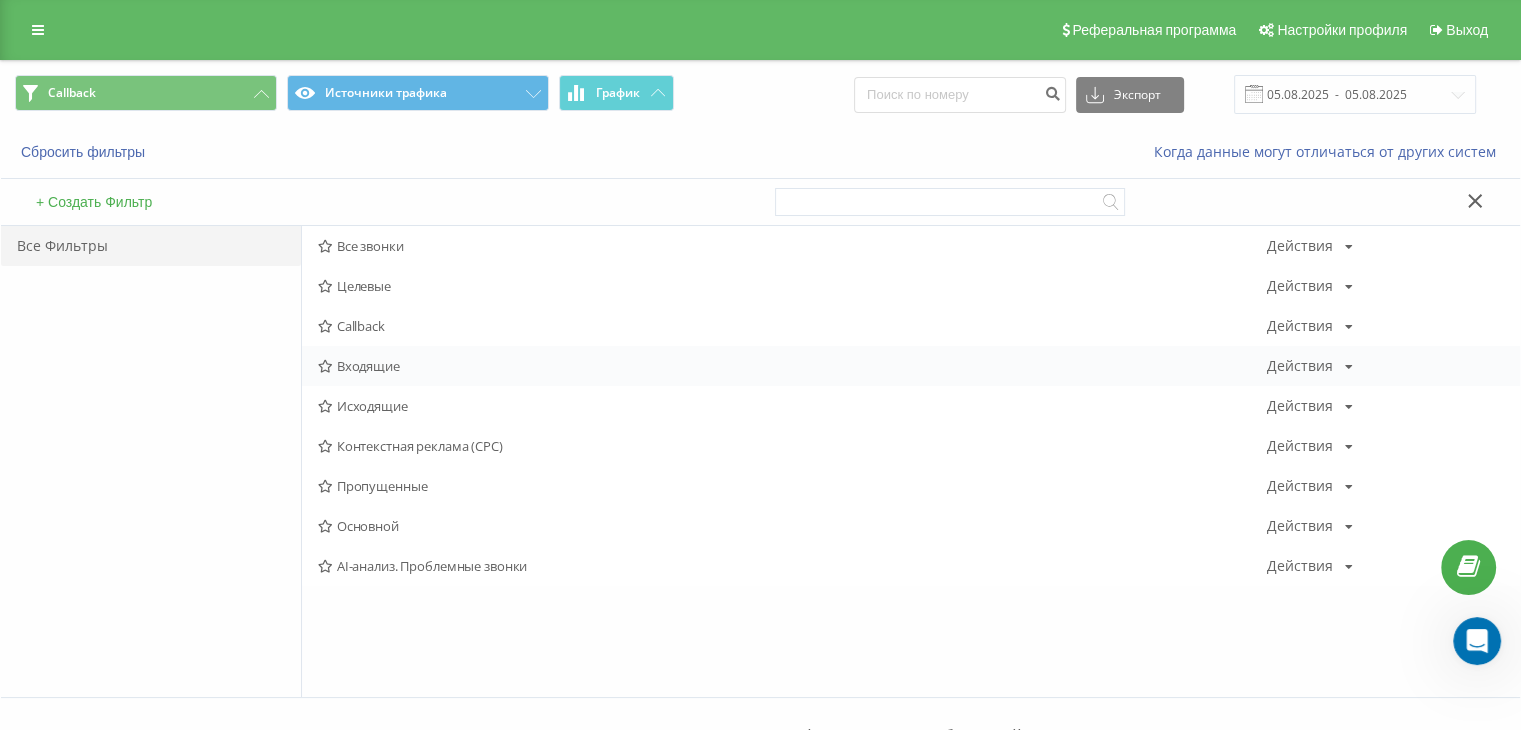 click on "Входящие" at bounding box center [792, 366] 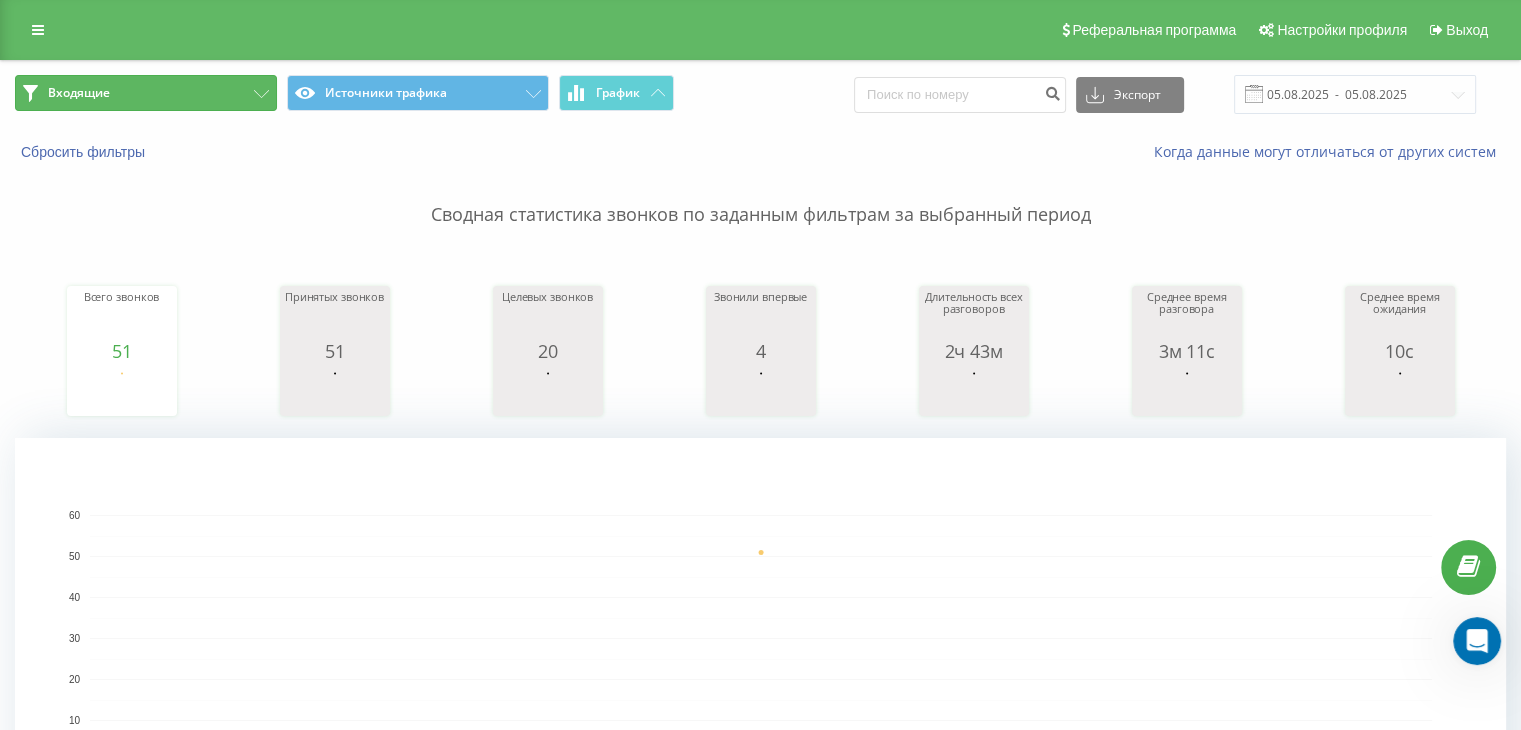 click on "Входящие" at bounding box center [146, 93] 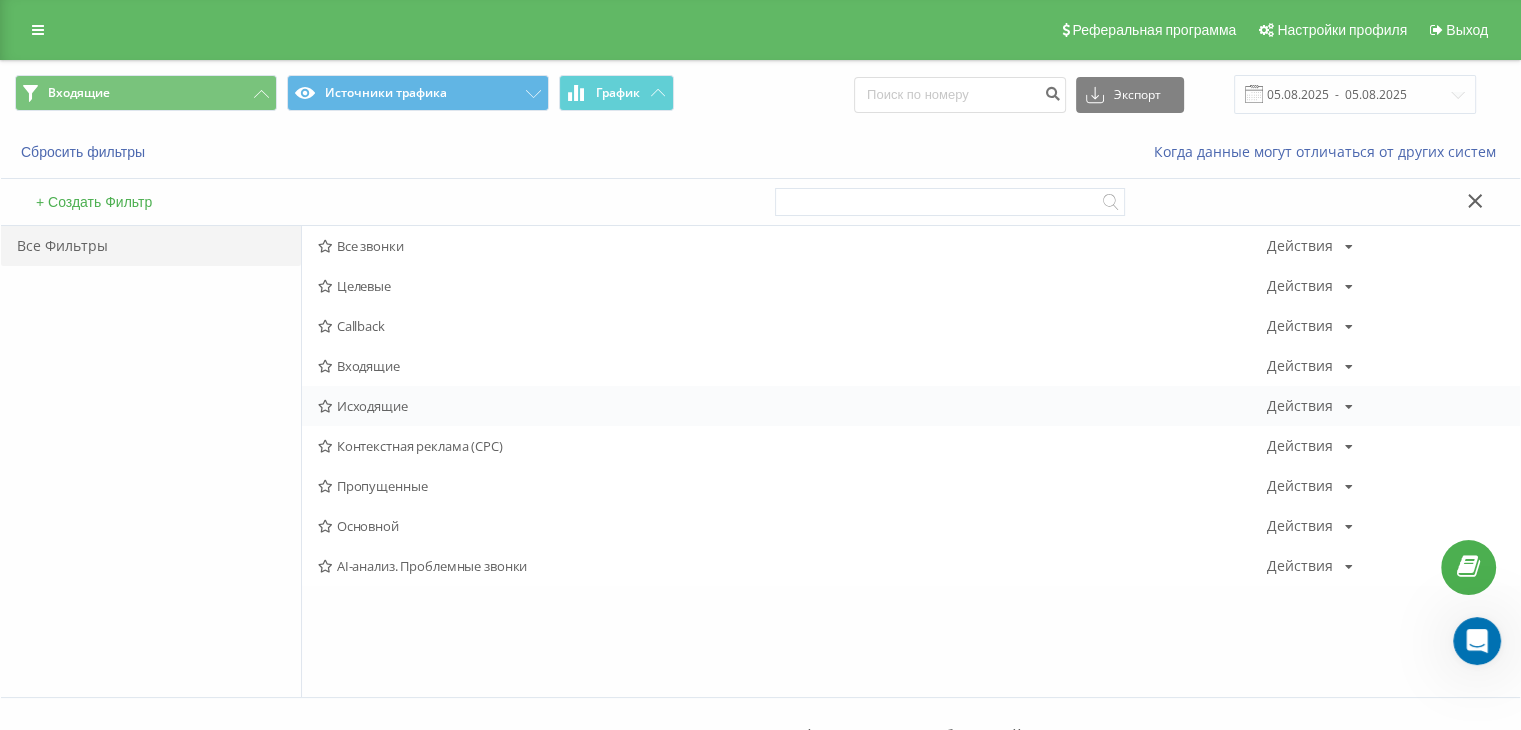 click on "Исходящие" at bounding box center [792, 406] 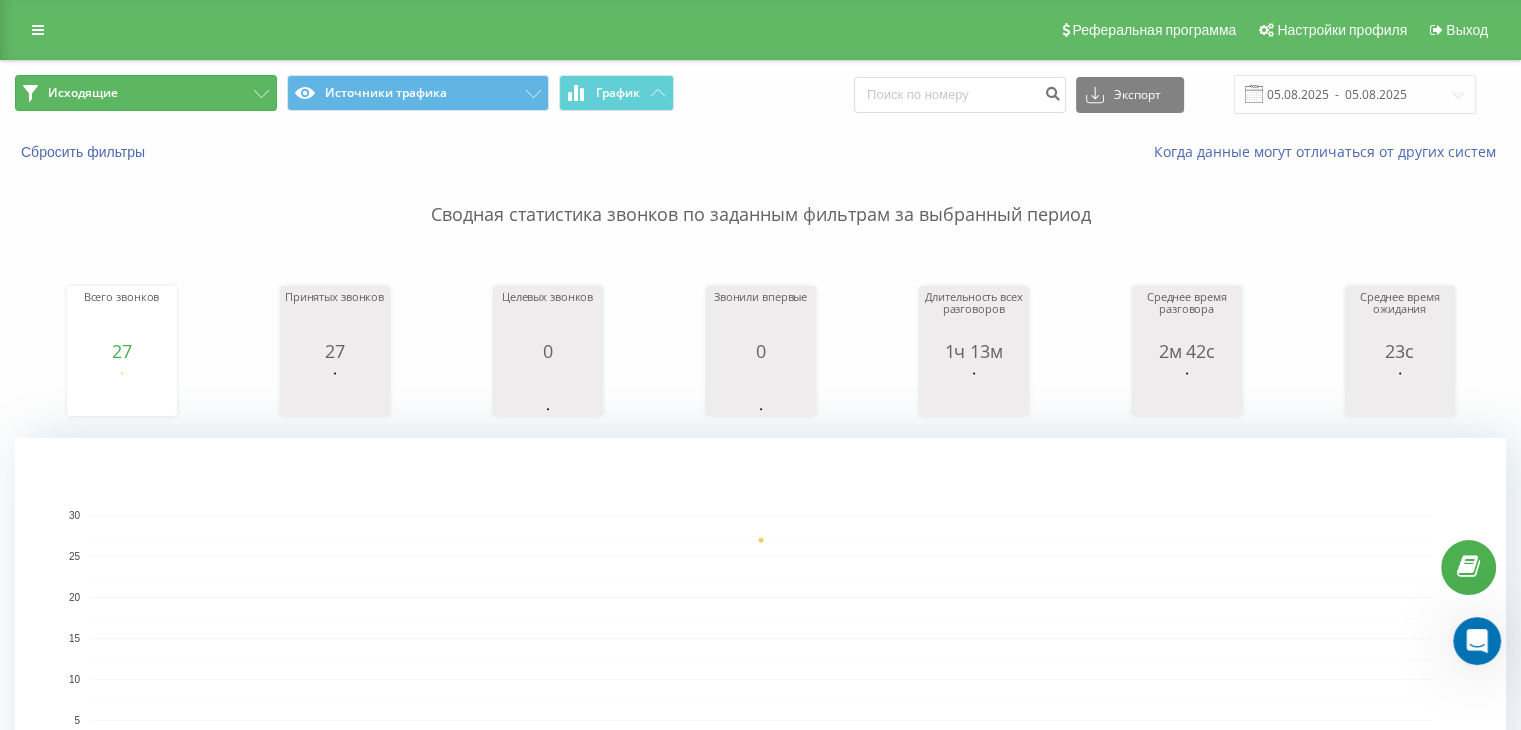 click on "Исходящие" at bounding box center (146, 93) 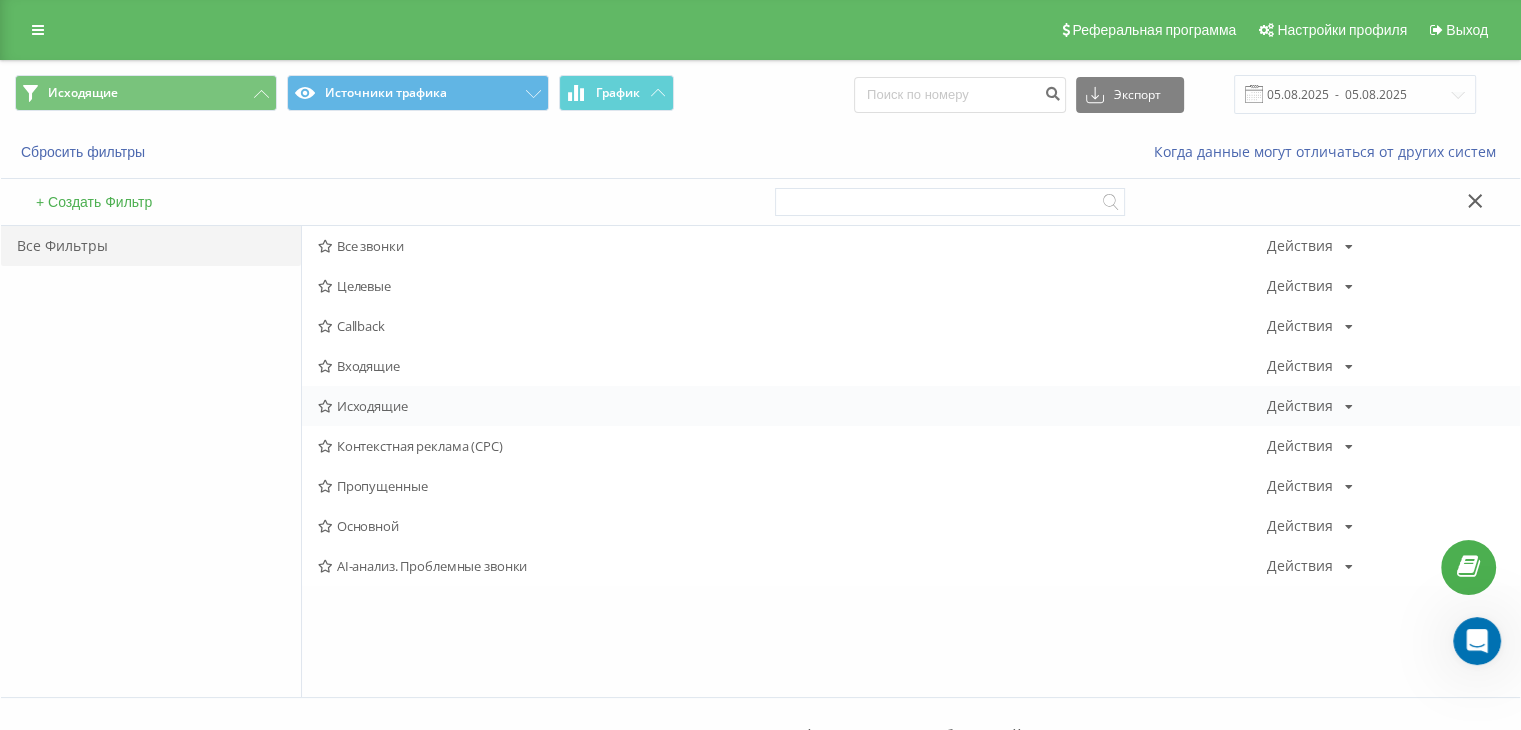 click on "Исходящие" at bounding box center [792, 406] 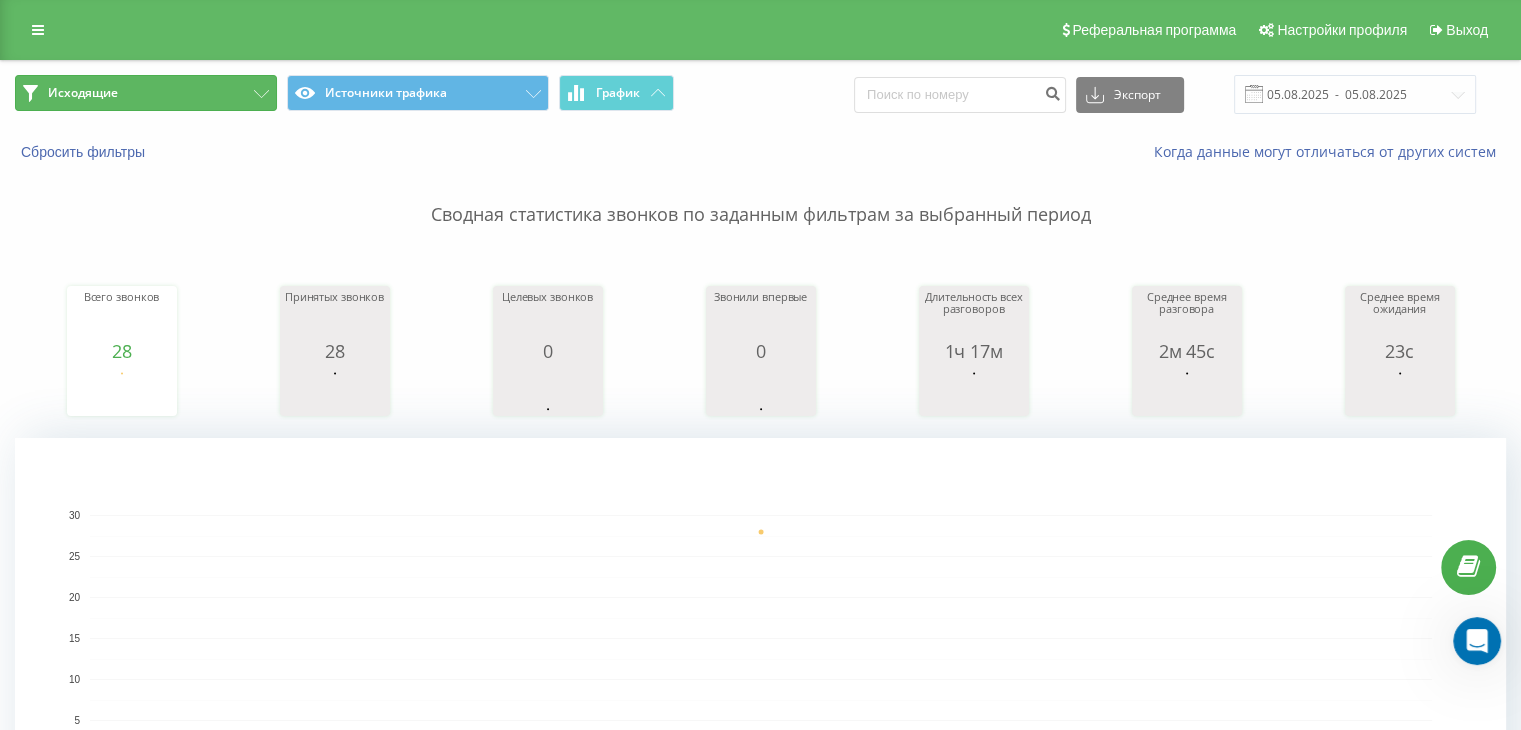 click on "Исходящие" at bounding box center [146, 93] 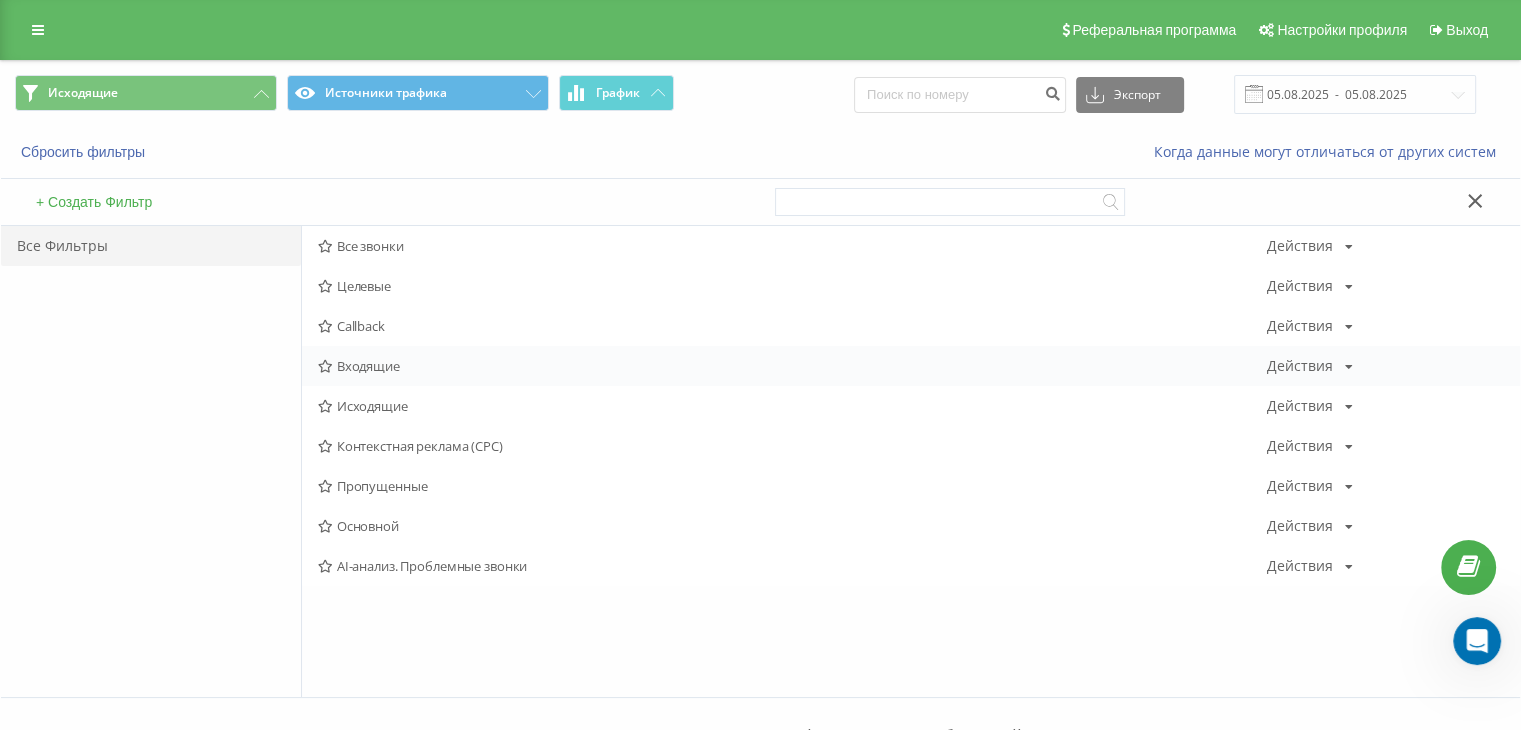 click on "Входящие" at bounding box center (792, 366) 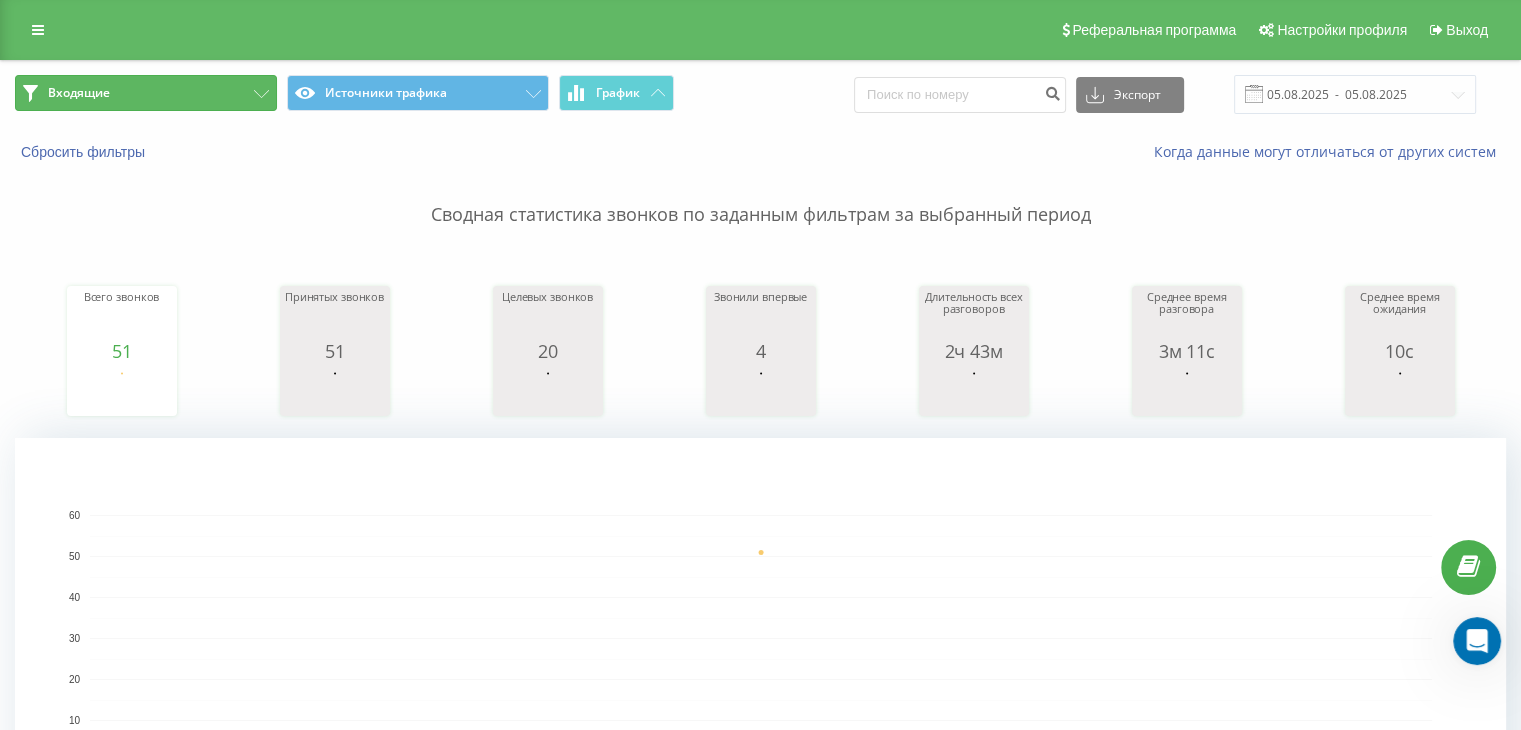 click on "Входящие" at bounding box center (146, 93) 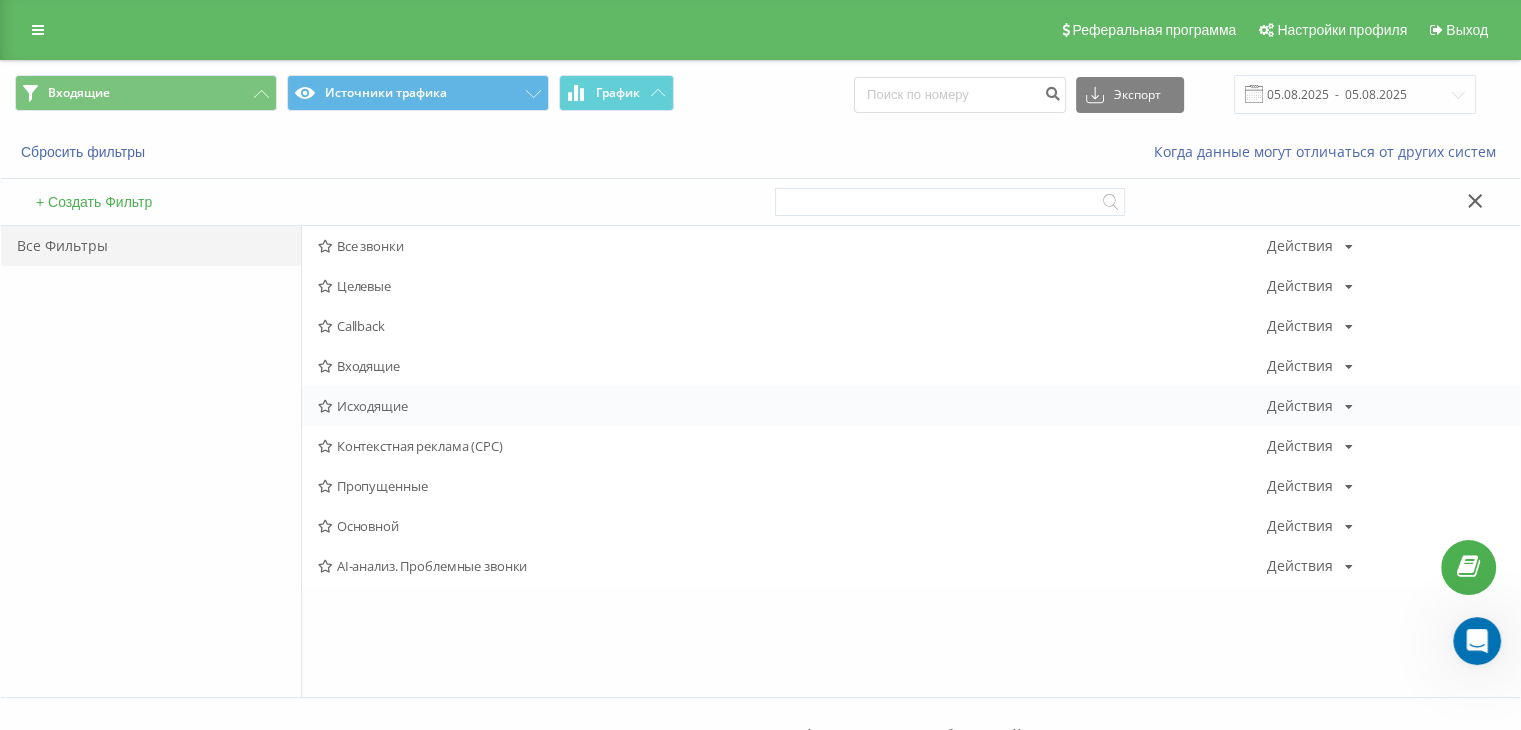 click on "Исходящие Действия Редактировать Копировать Удалить По умолчанию Поделиться" at bounding box center [911, 406] 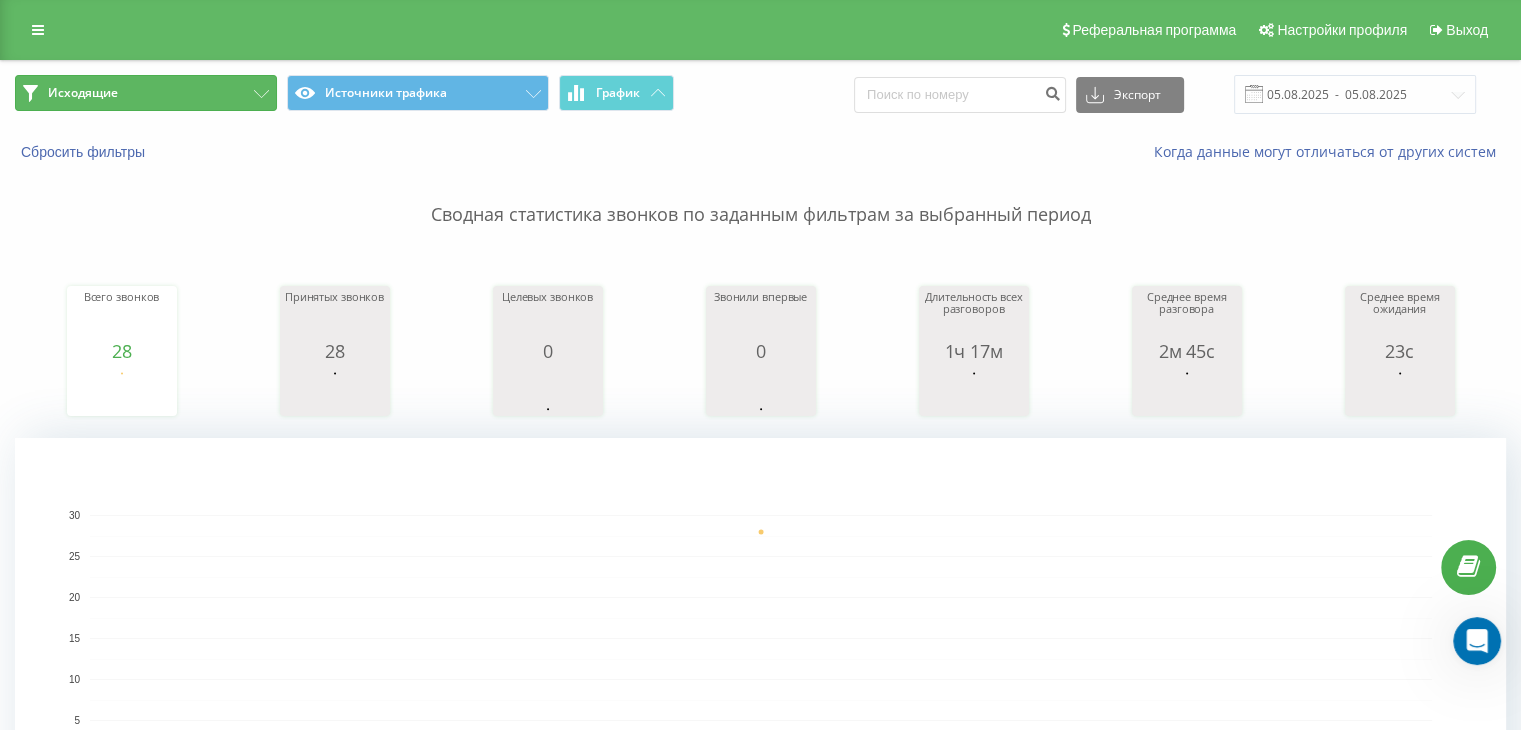 click on "Исходящие" at bounding box center [146, 93] 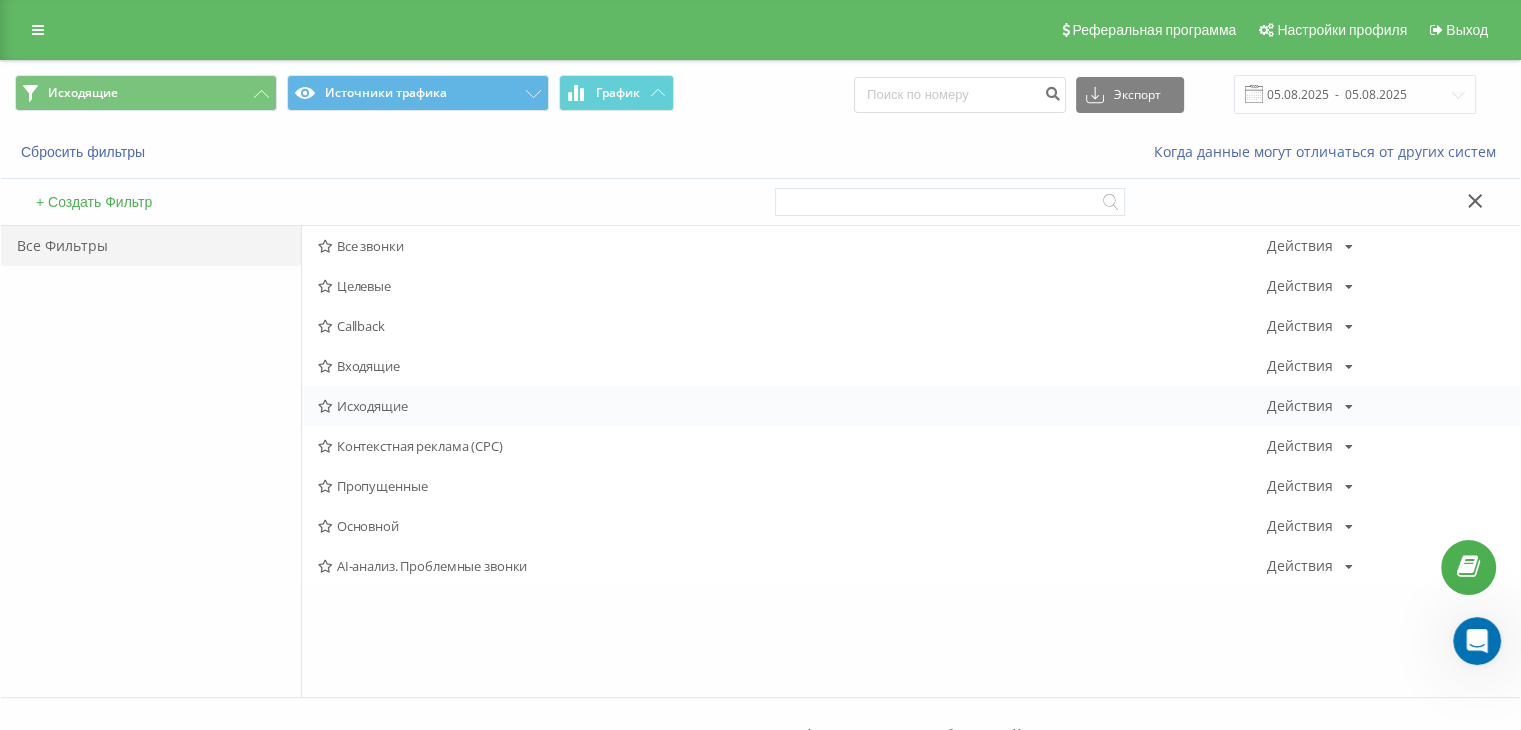 click on "Исходящие" at bounding box center (792, 406) 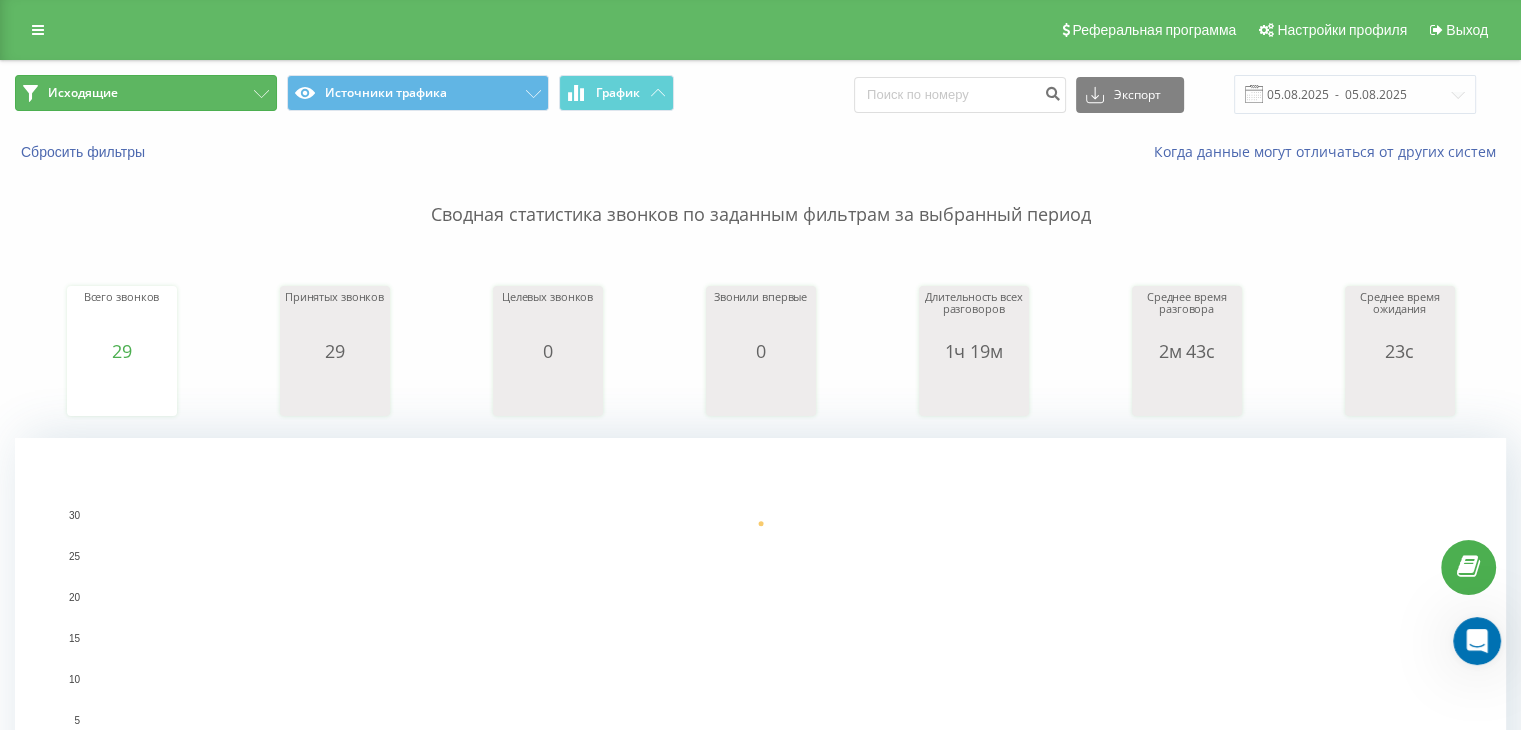 click on "Исходящие" at bounding box center (146, 93) 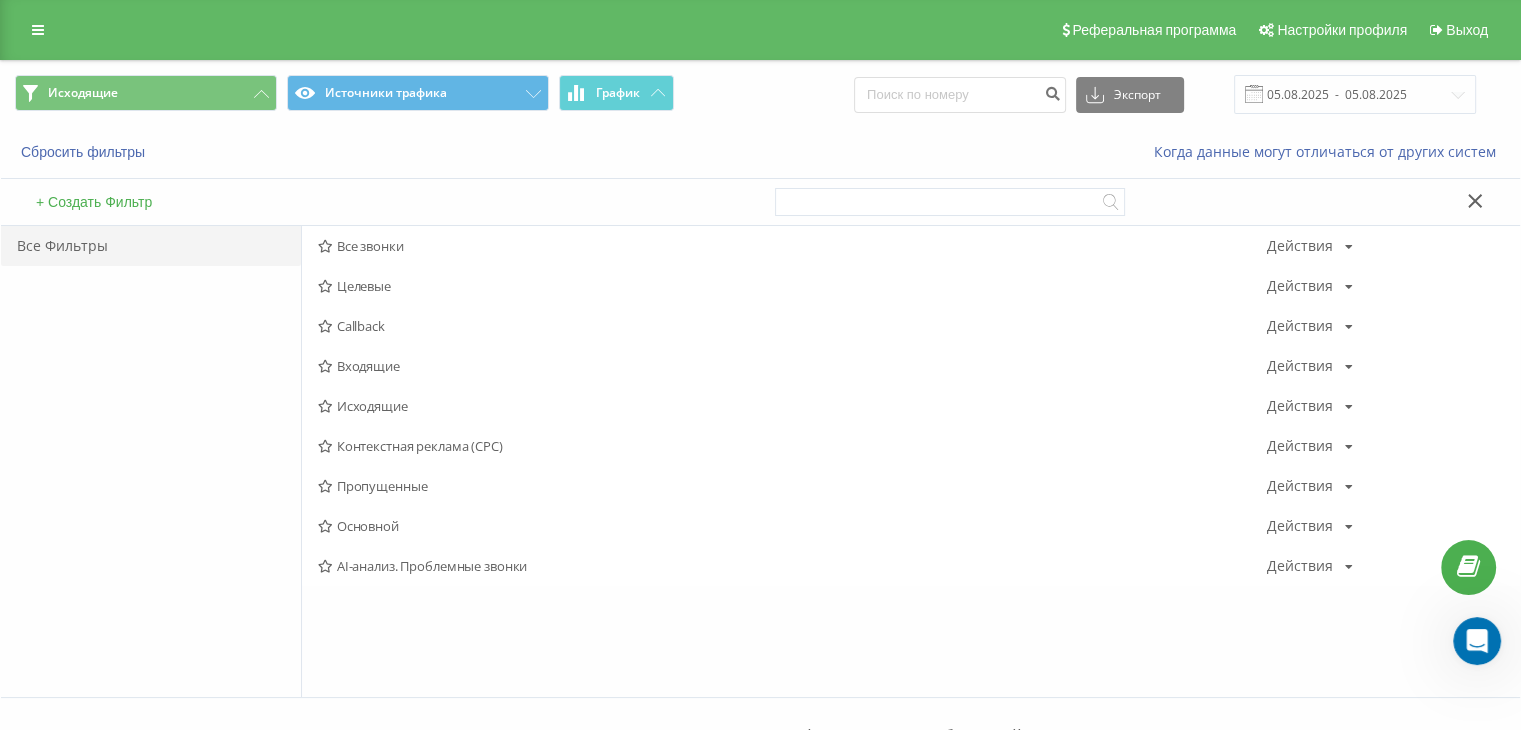 click on "Входящие" at bounding box center [792, 366] 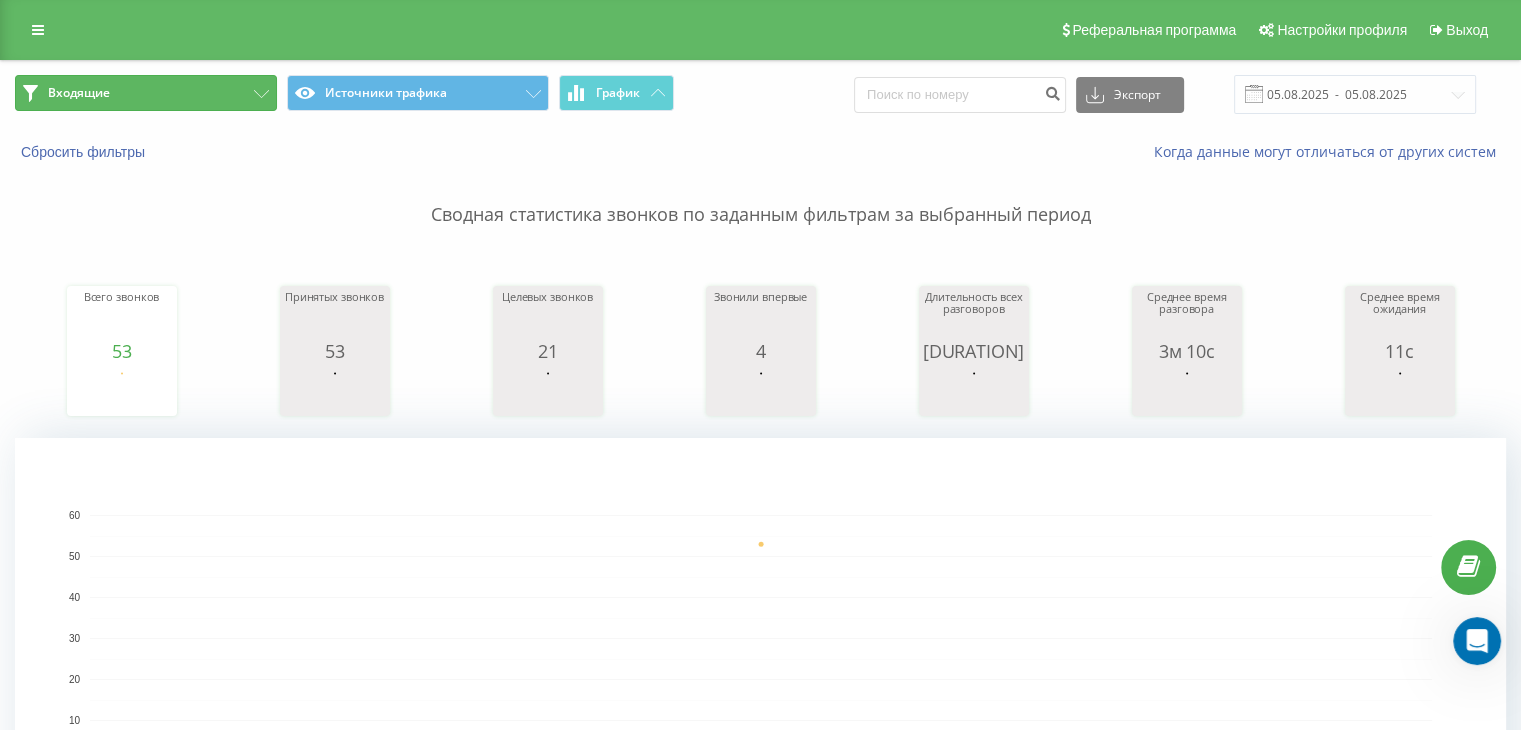 click on "Входящие" at bounding box center (146, 93) 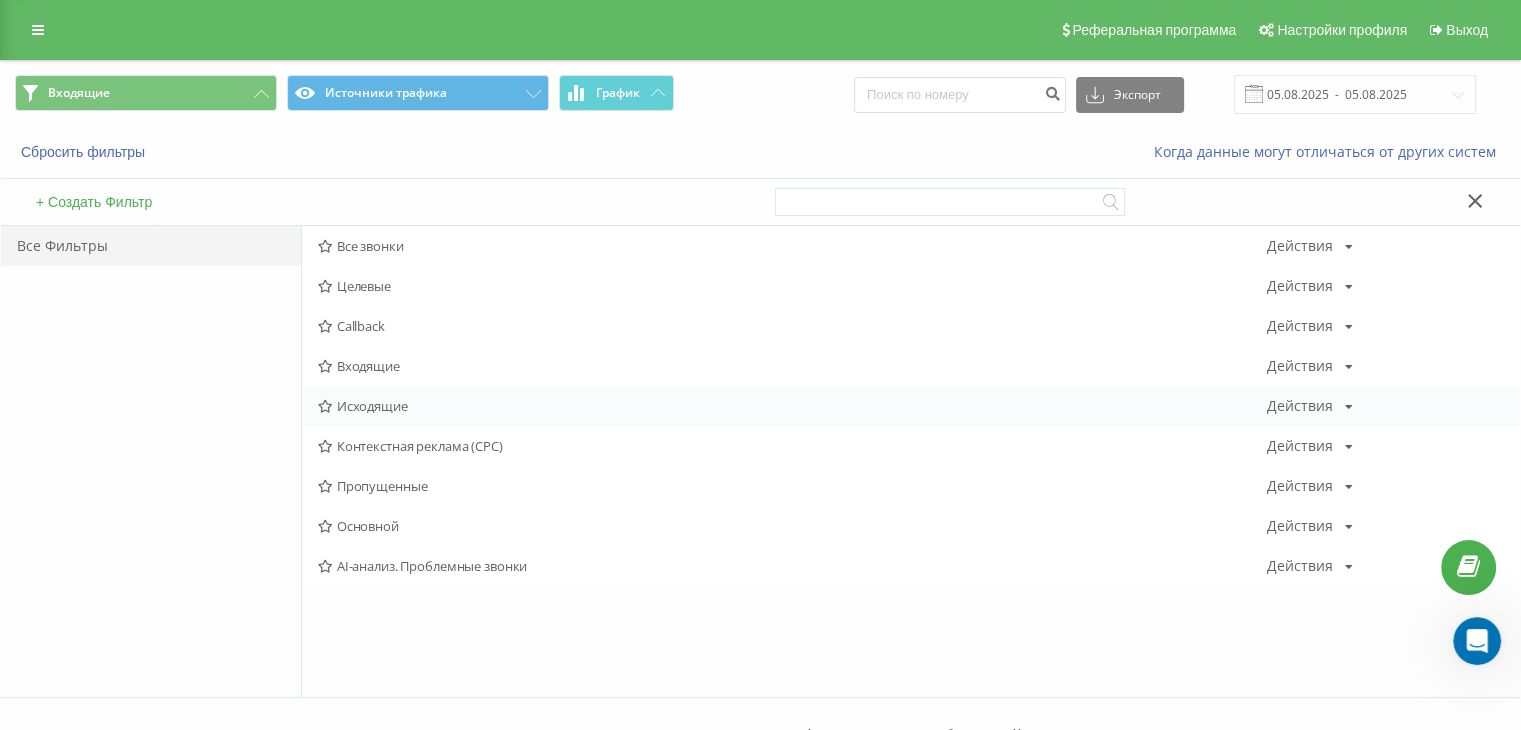 click on "Исходящие" at bounding box center [792, 406] 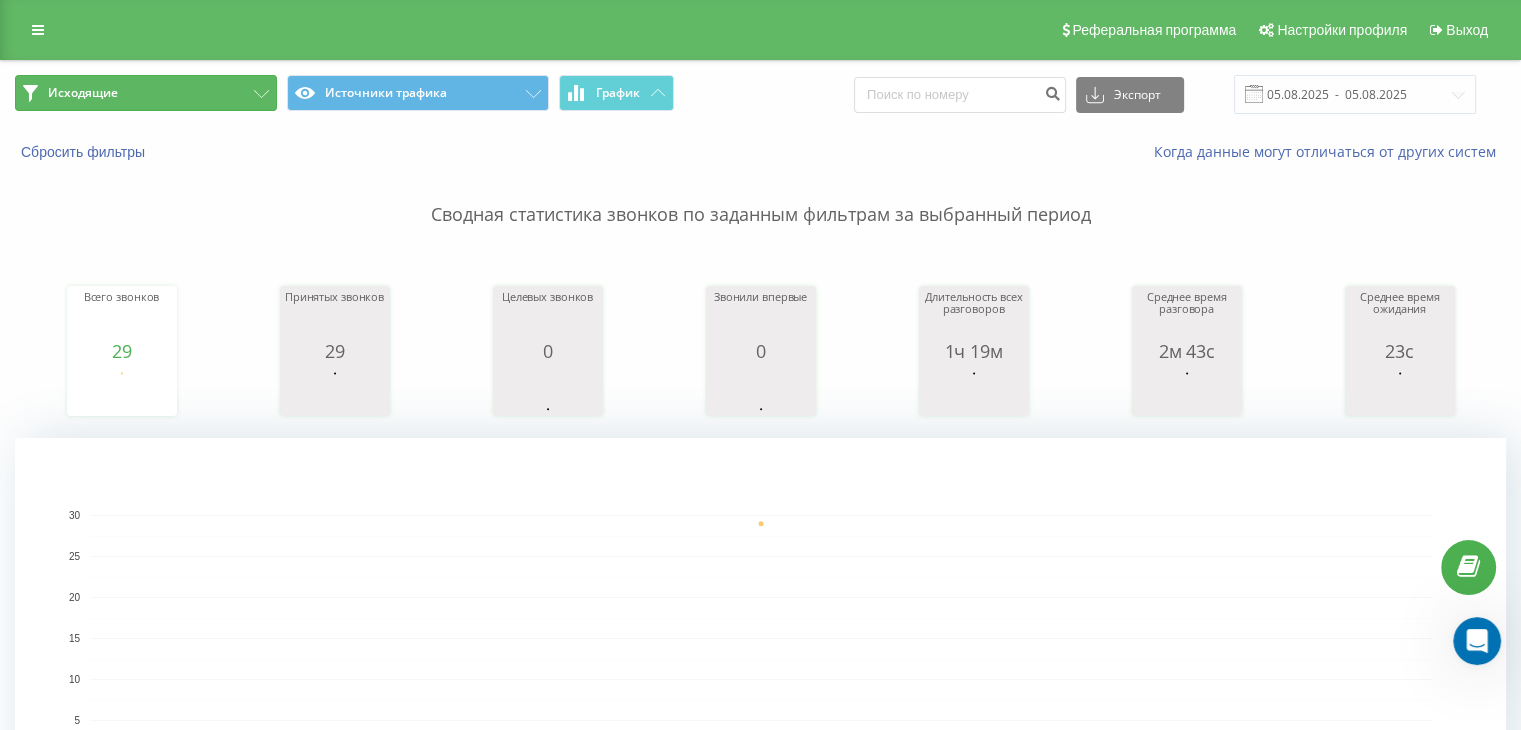 click on "Исходящие" at bounding box center [146, 93] 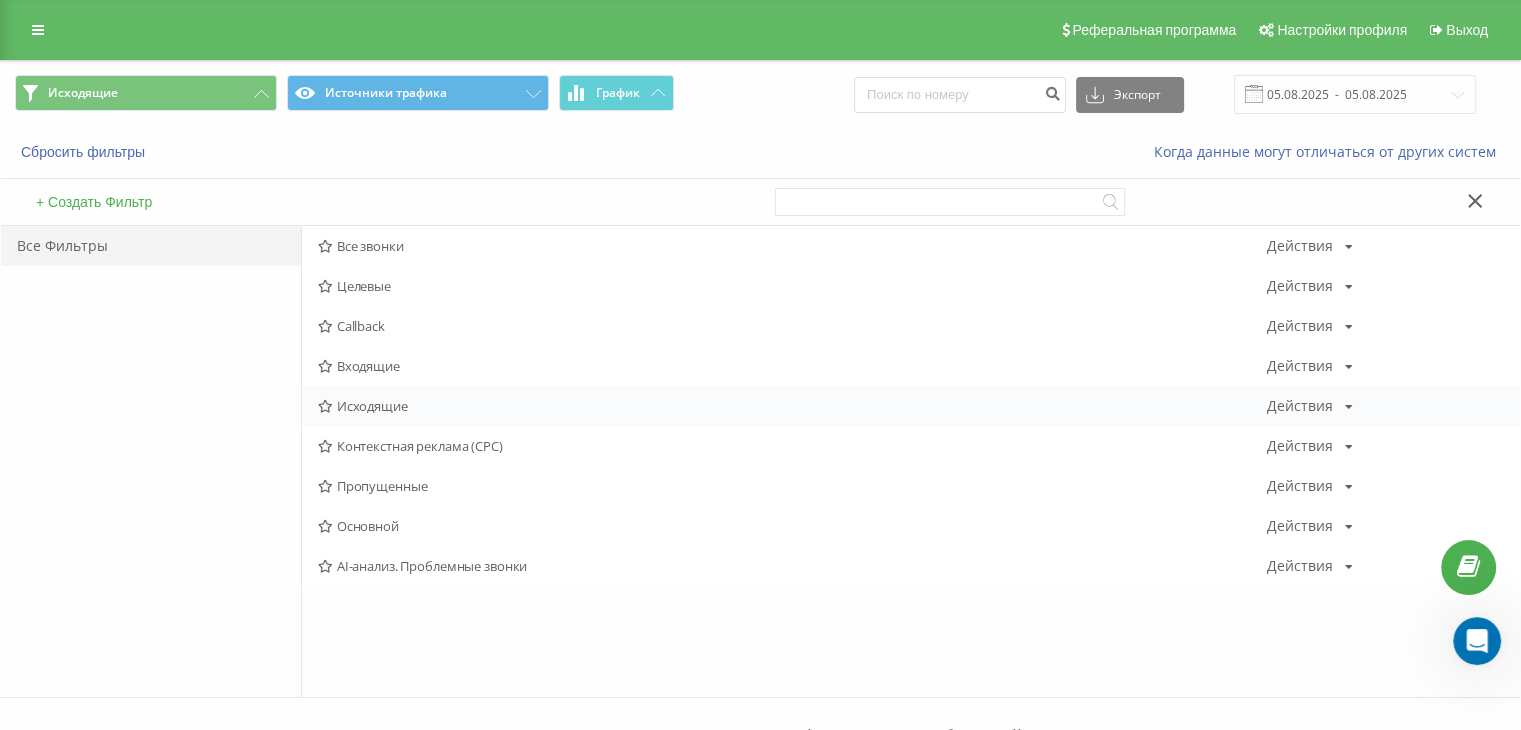 click on "Исходящие Действия Редактировать Копировать Удалить По умолчанию Поделиться" at bounding box center [911, 406] 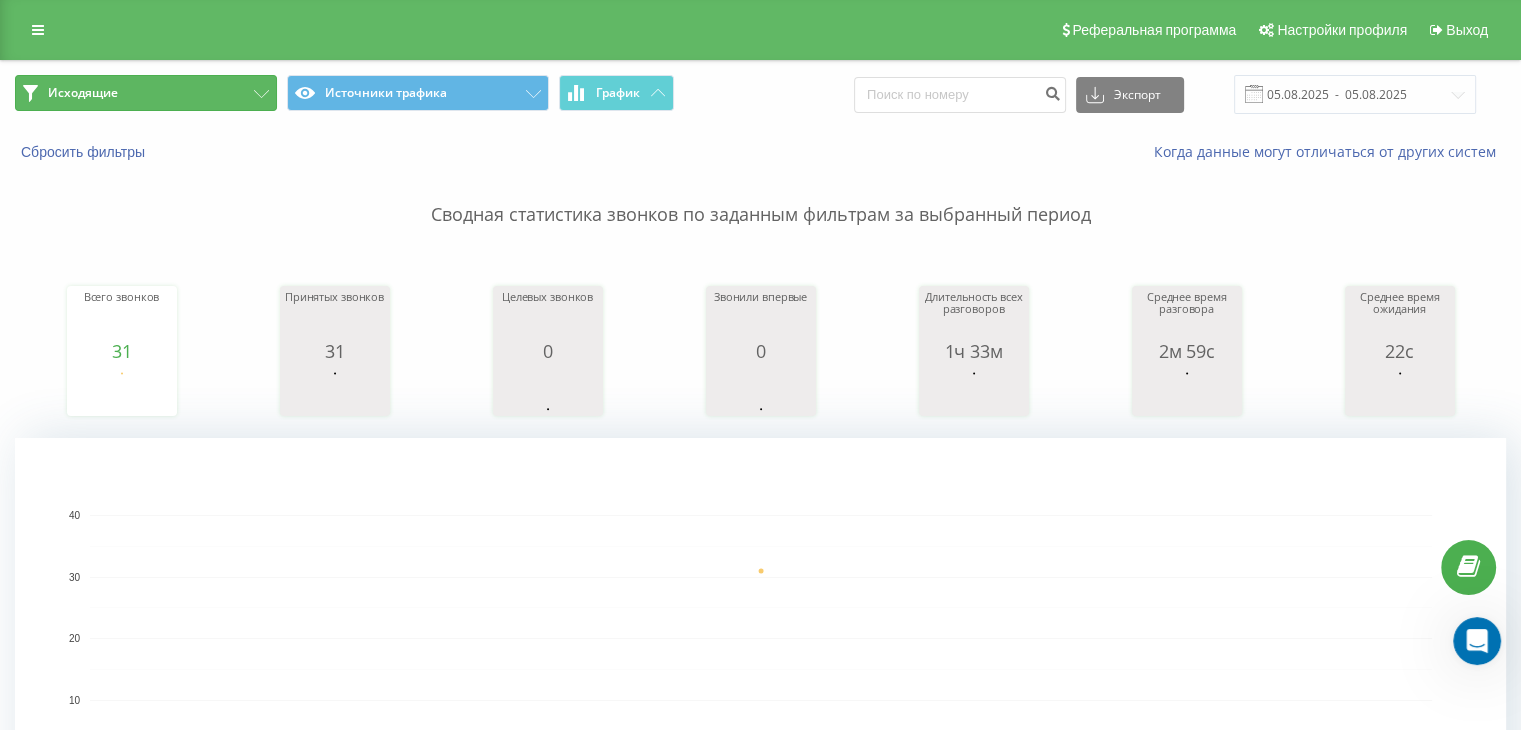 click on "Исходящие" at bounding box center (146, 93) 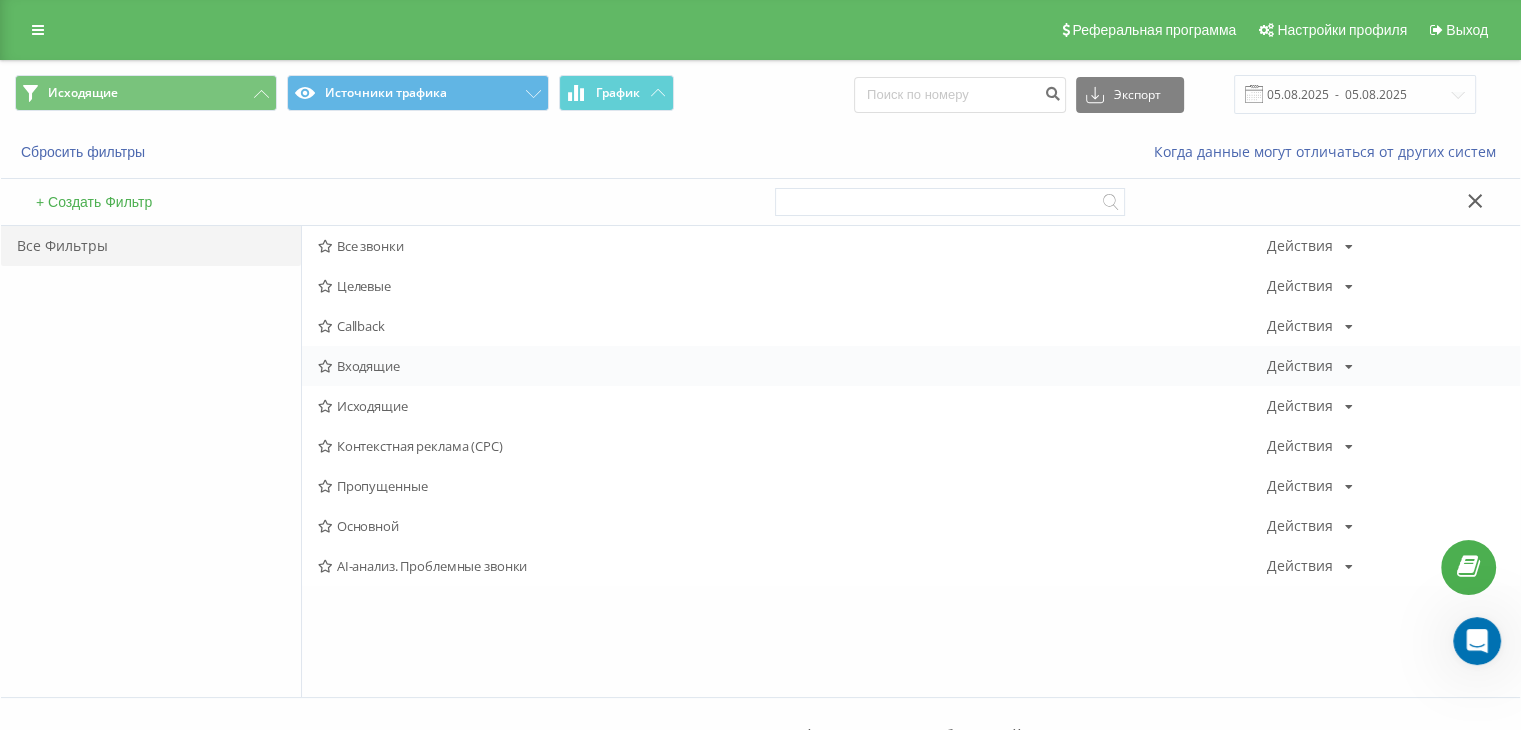 click on "Входящие" at bounding box center [792, 366] 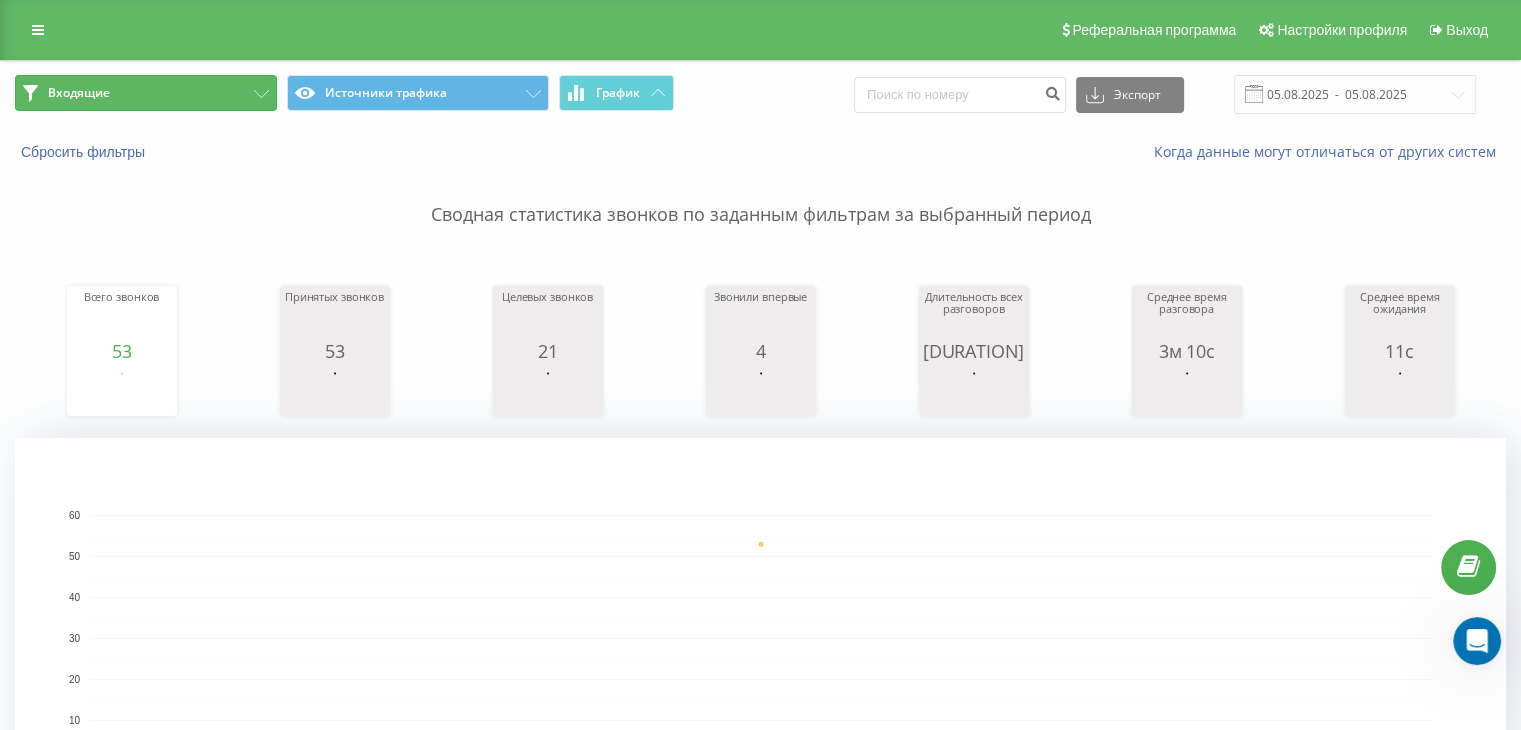click on "Входящие" at bounding box center [146, 93] 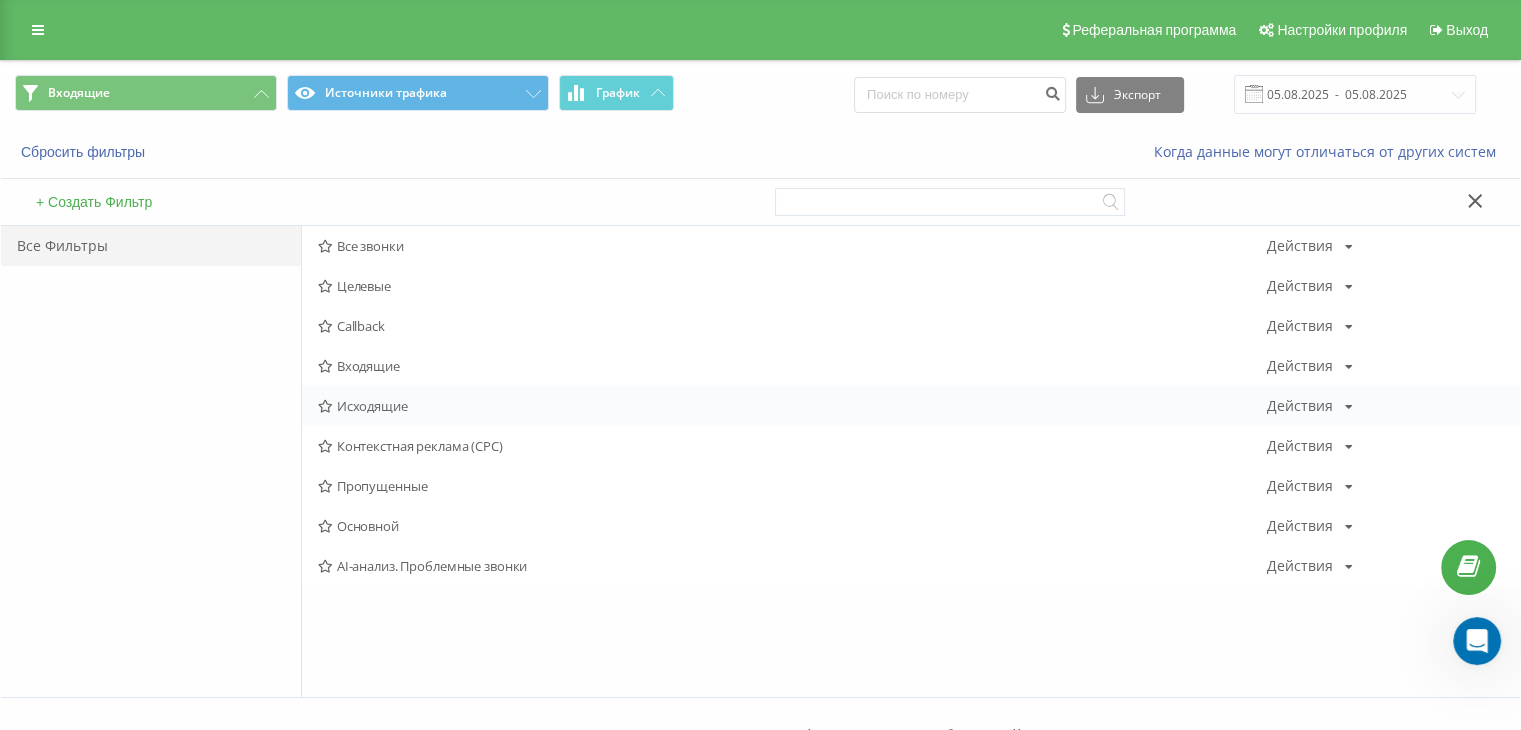 click on "Исходящие Действия Редактировать Копировать Удалить По умолчанию Поделиться" at bounding box center [911, 406] 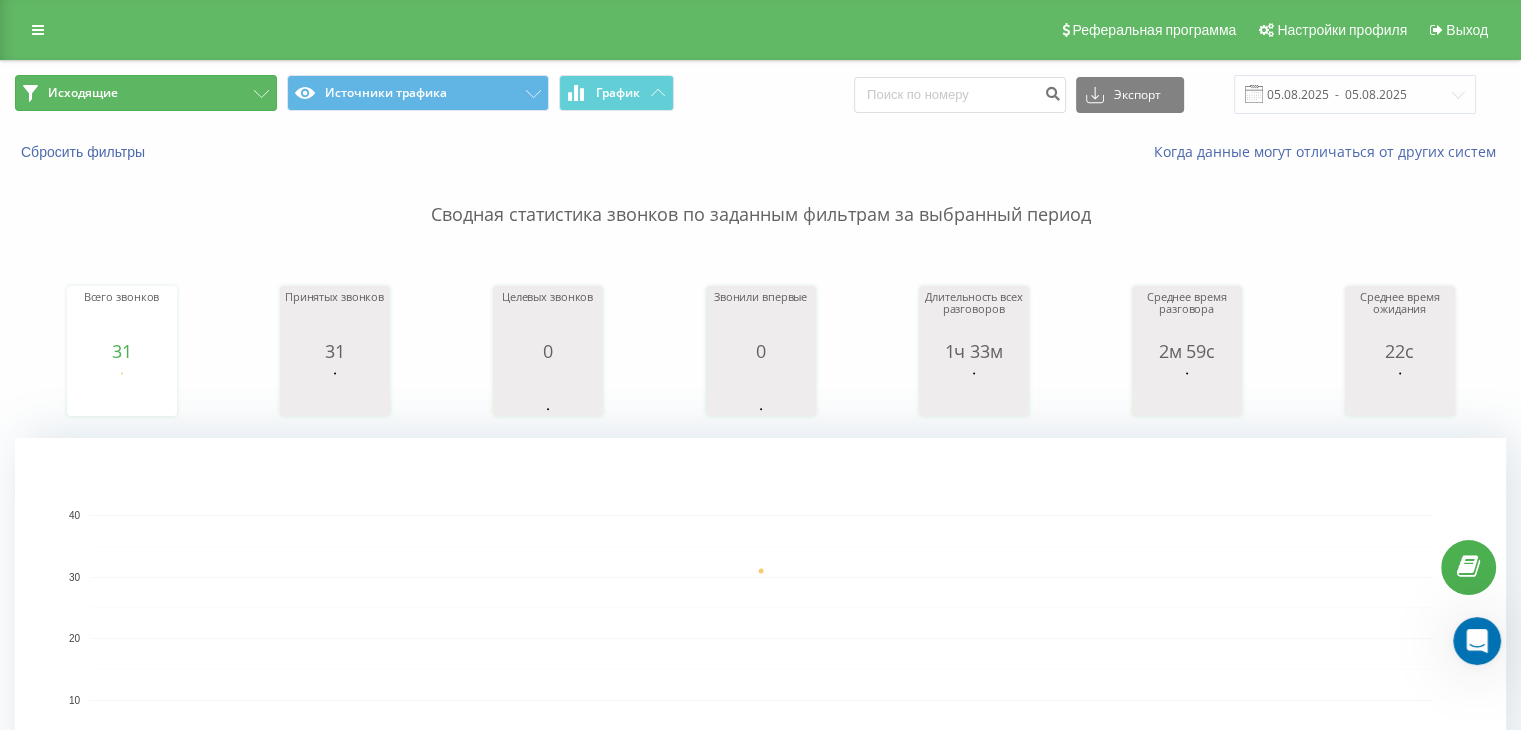 click on "Исходящие" at bounding box center [146, 93] 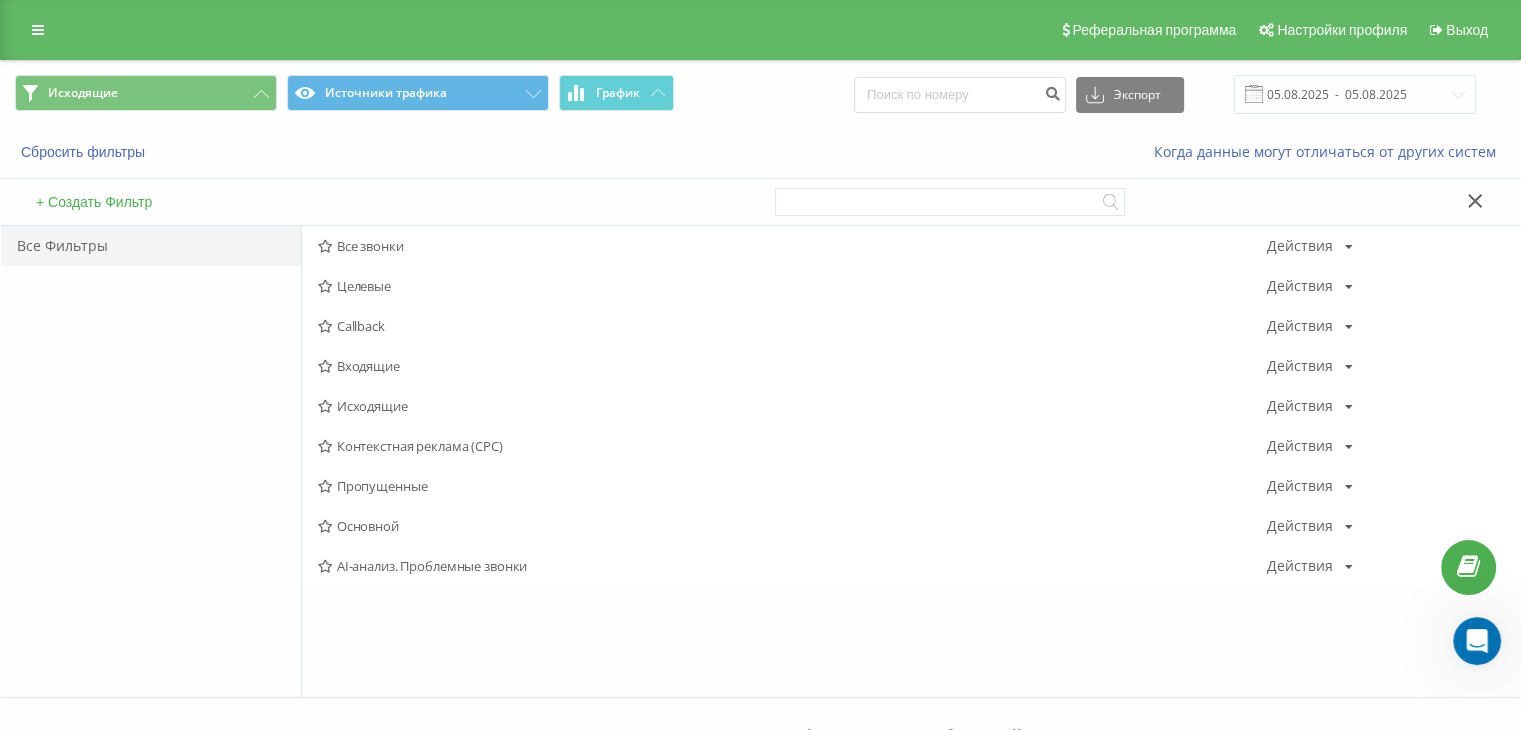 drag, startPoint x: 355, startPoint y: 356, endPoint x: 369, endPoint y: 363, distance: 15.652476 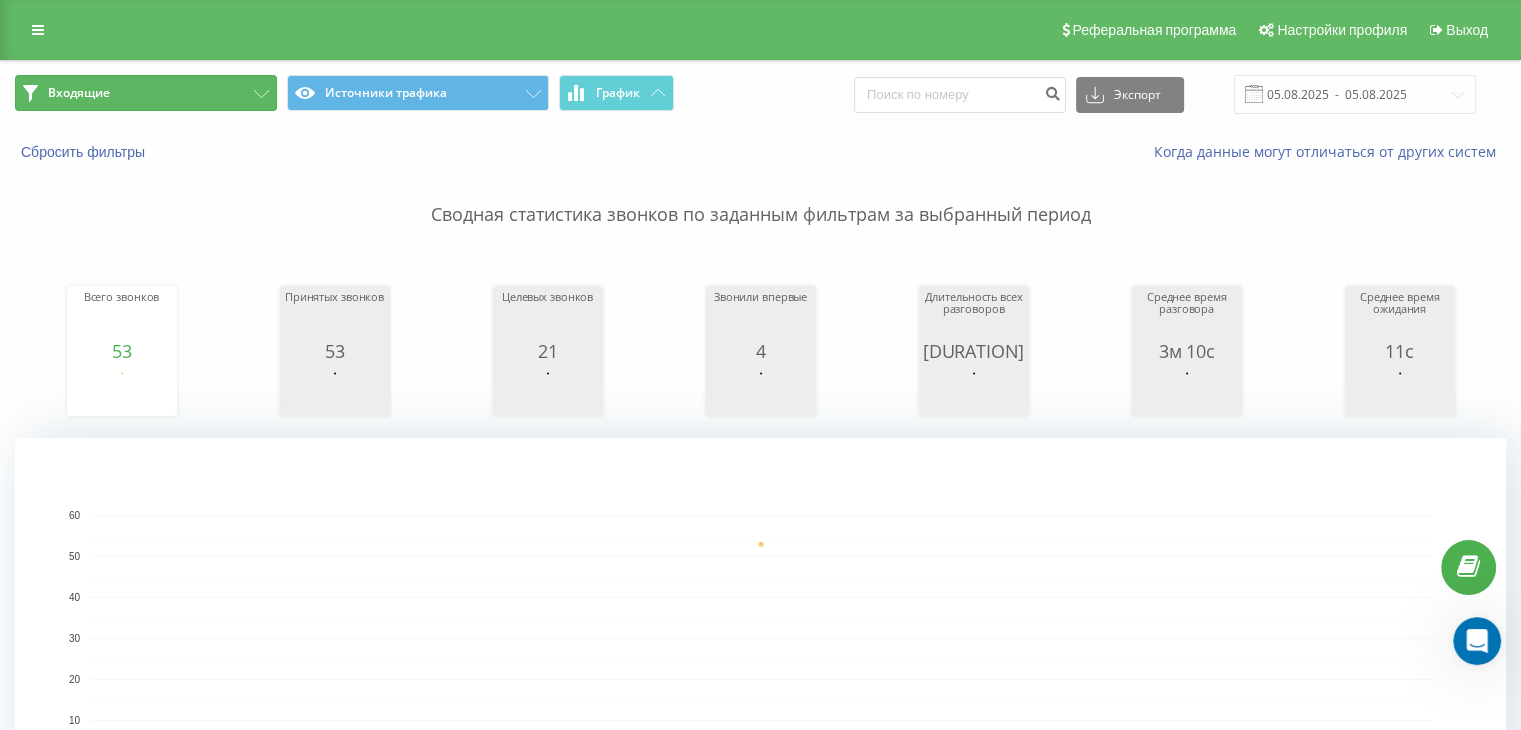 click on "Входящие" at bounding box center [146, 93] 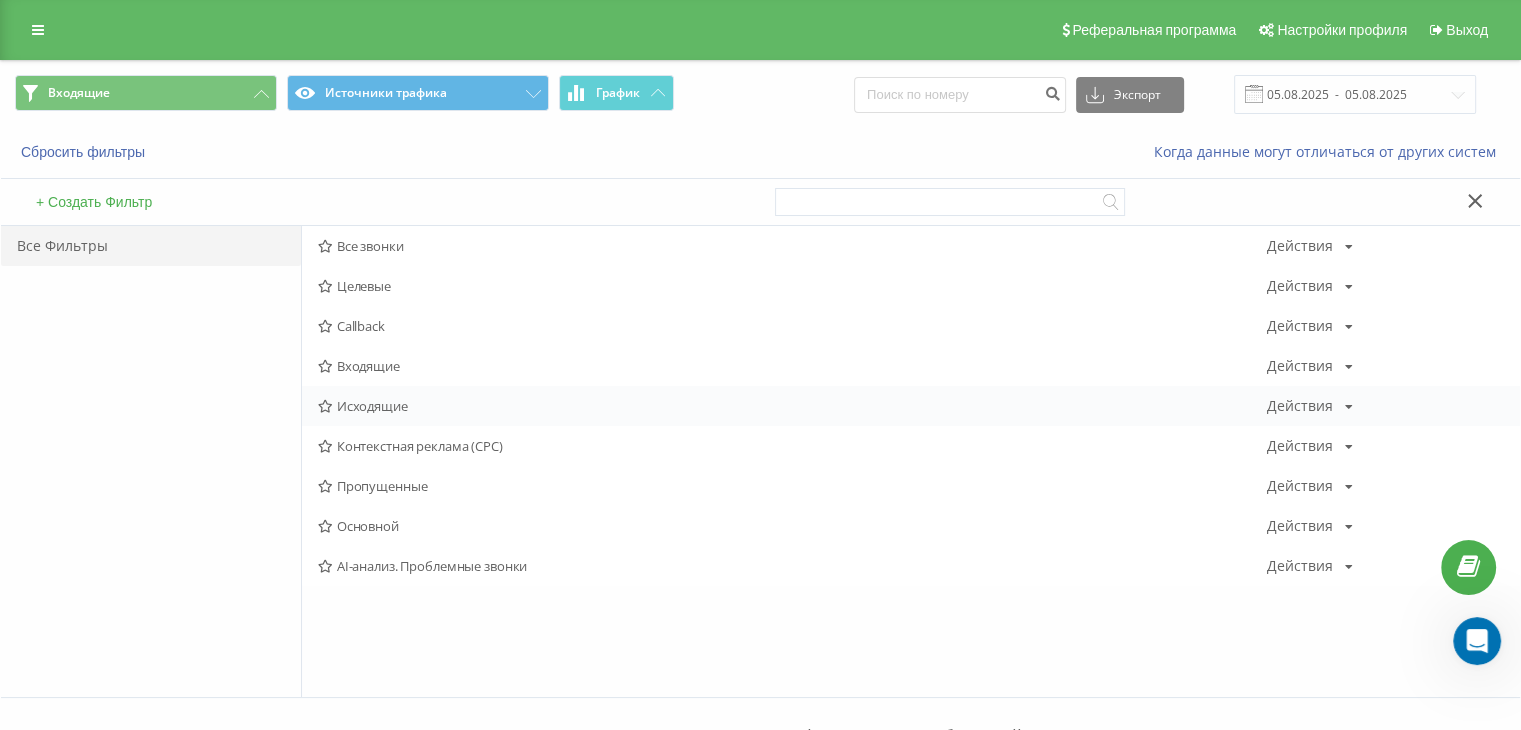 click on "Исходящие" at bounding box center [792, 406] 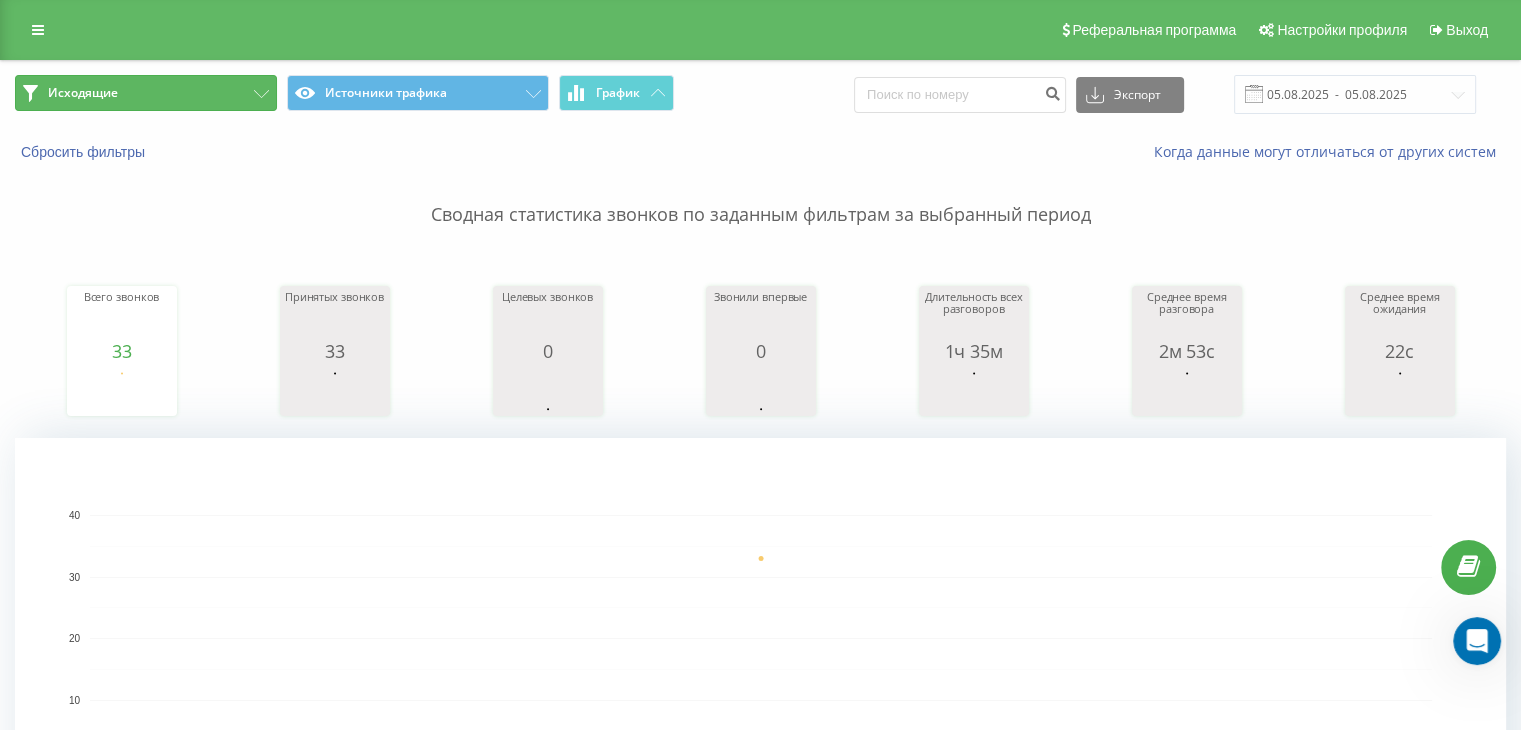 click on "Исходящие" at bounding box center (146, 93) 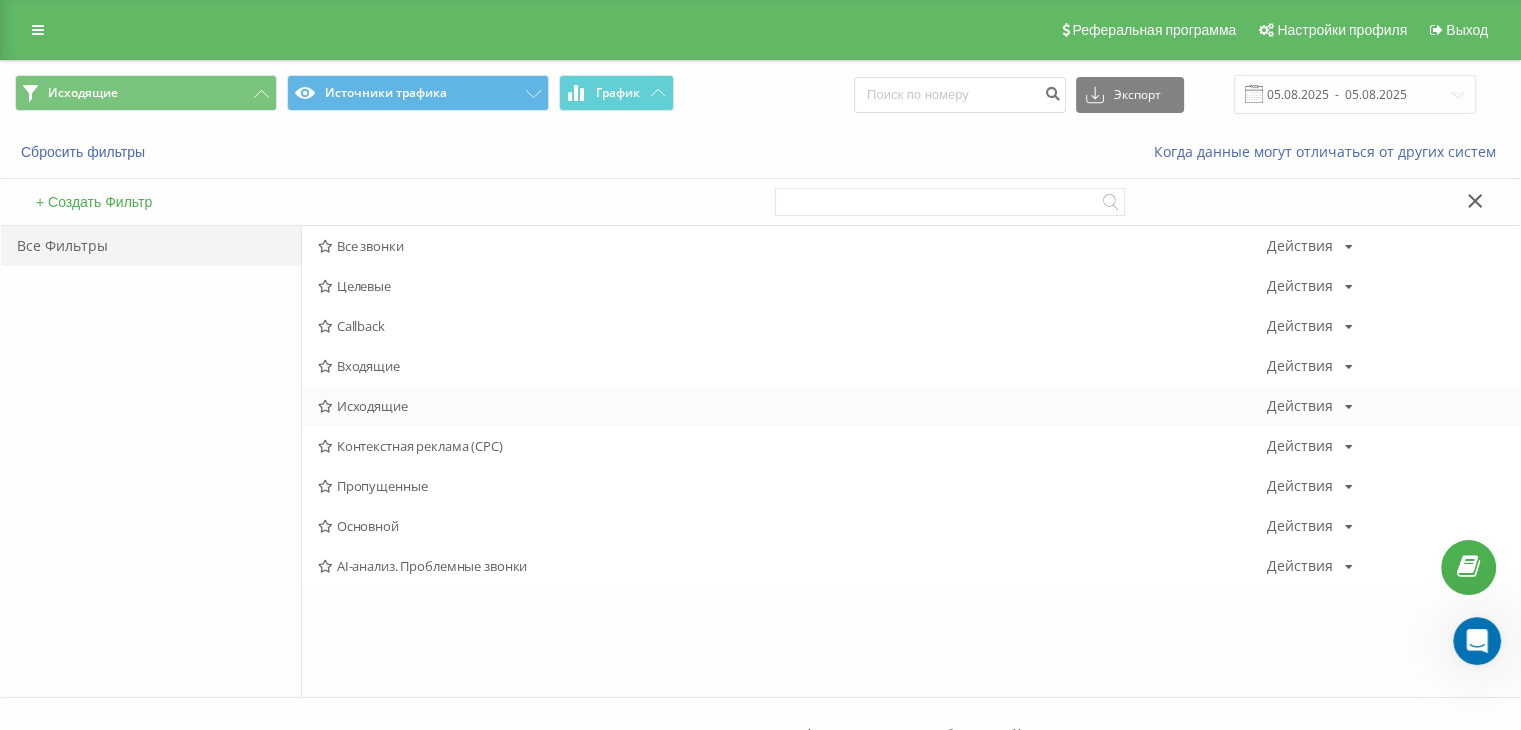 click on "Исходящие Действия Редактировать Копировать Удалить По умолчанию Поделиться" at bounding box center (911, 406) 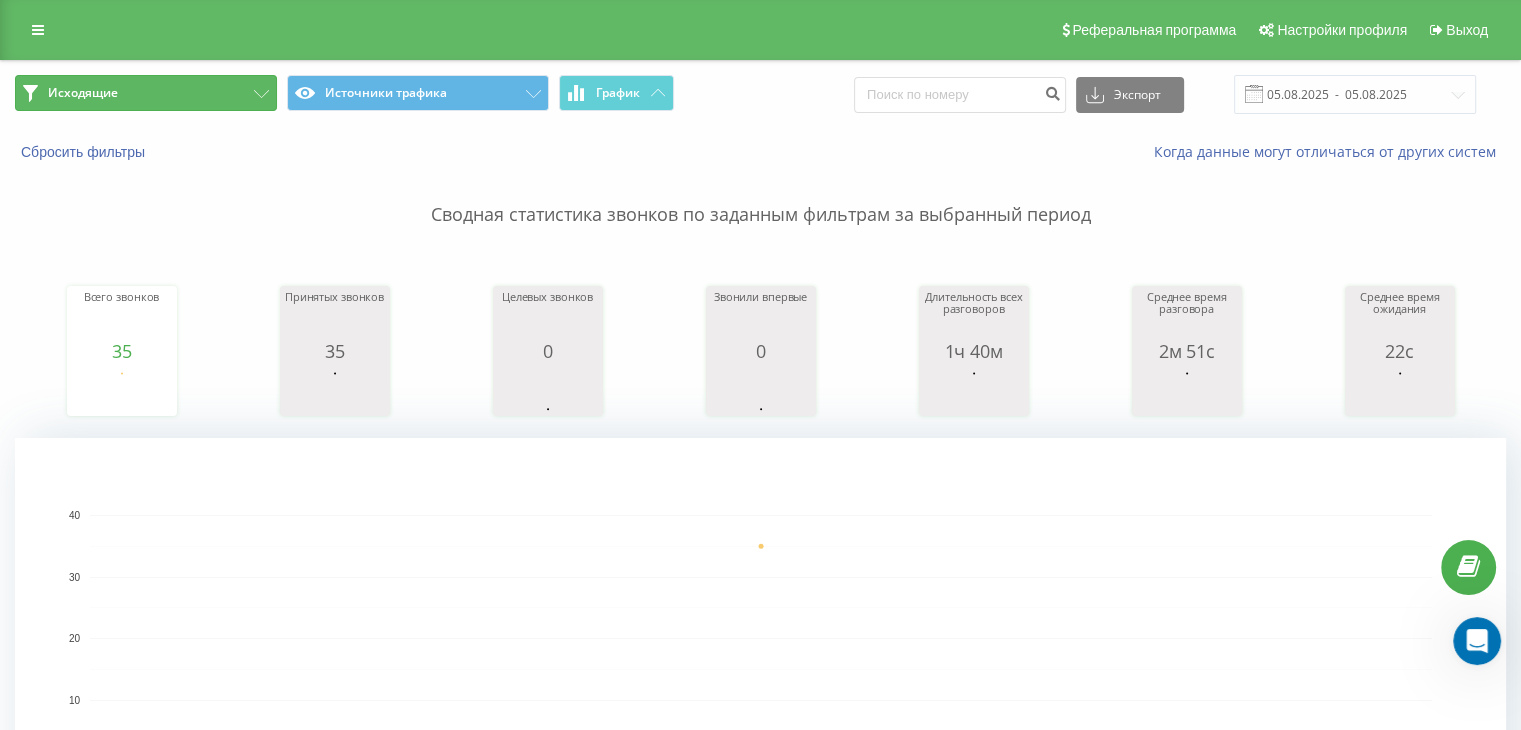 click on "Исходящие" at bounding box center [146, 93] 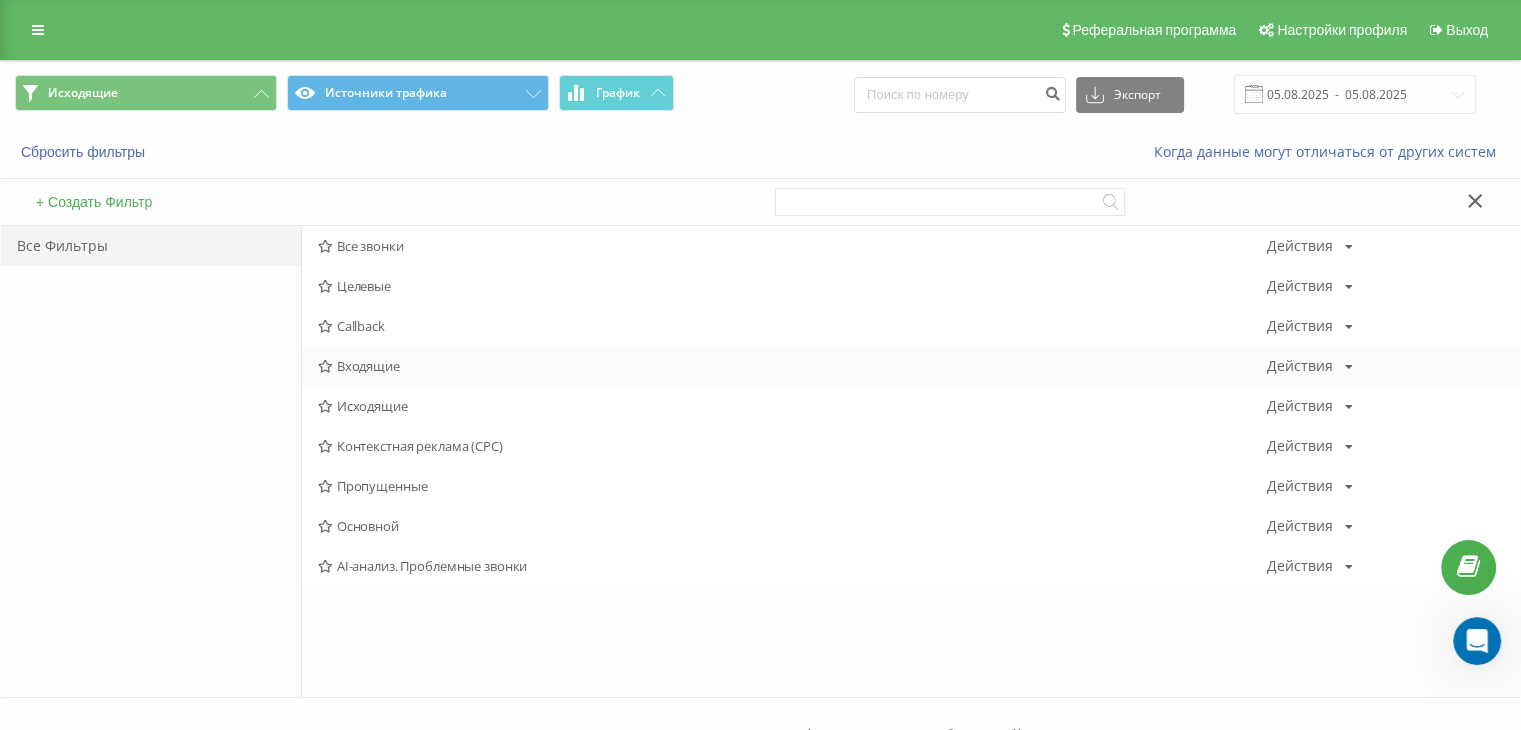 click on "Входящие" at bounding box center (792, 366) 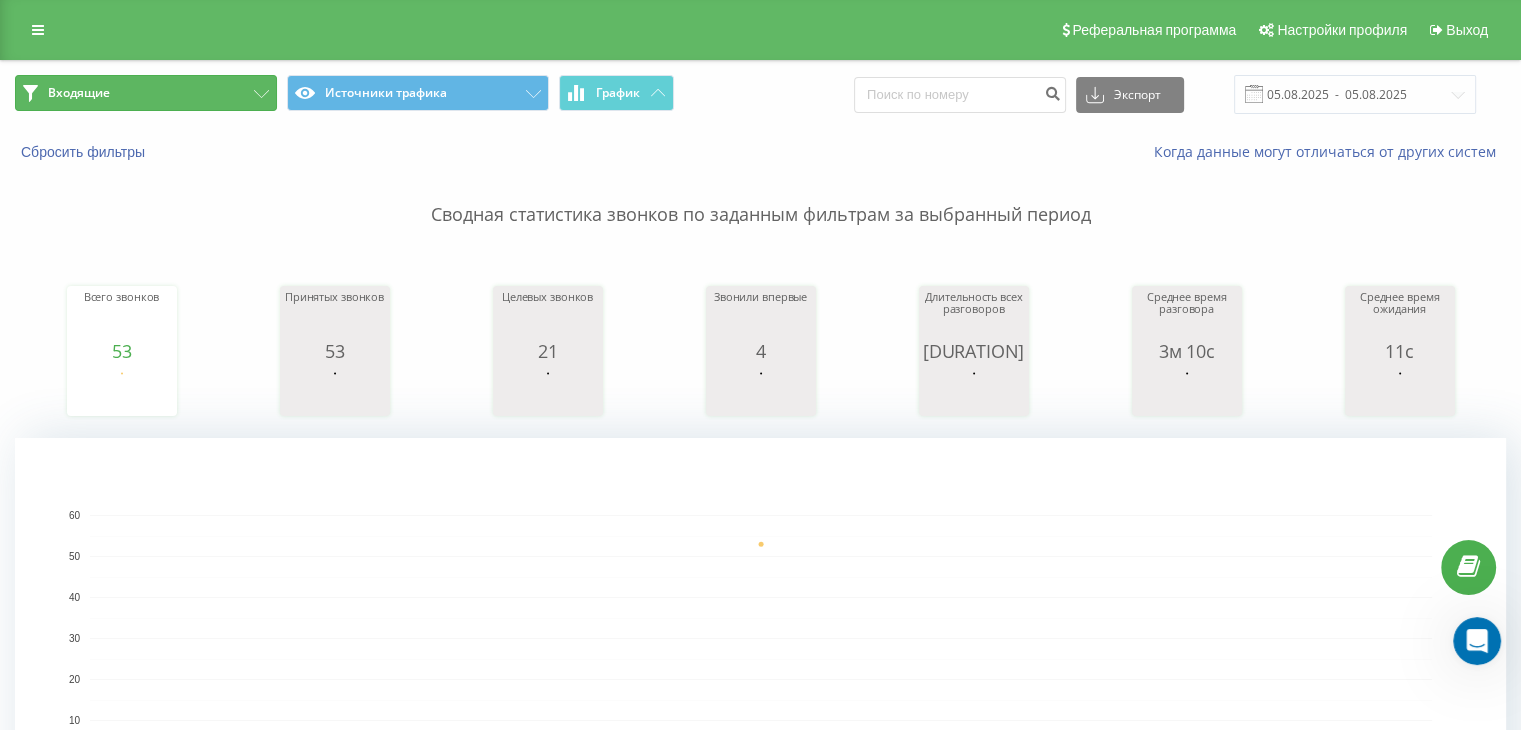 click on "Входящие" at bounding box center [146, 93] 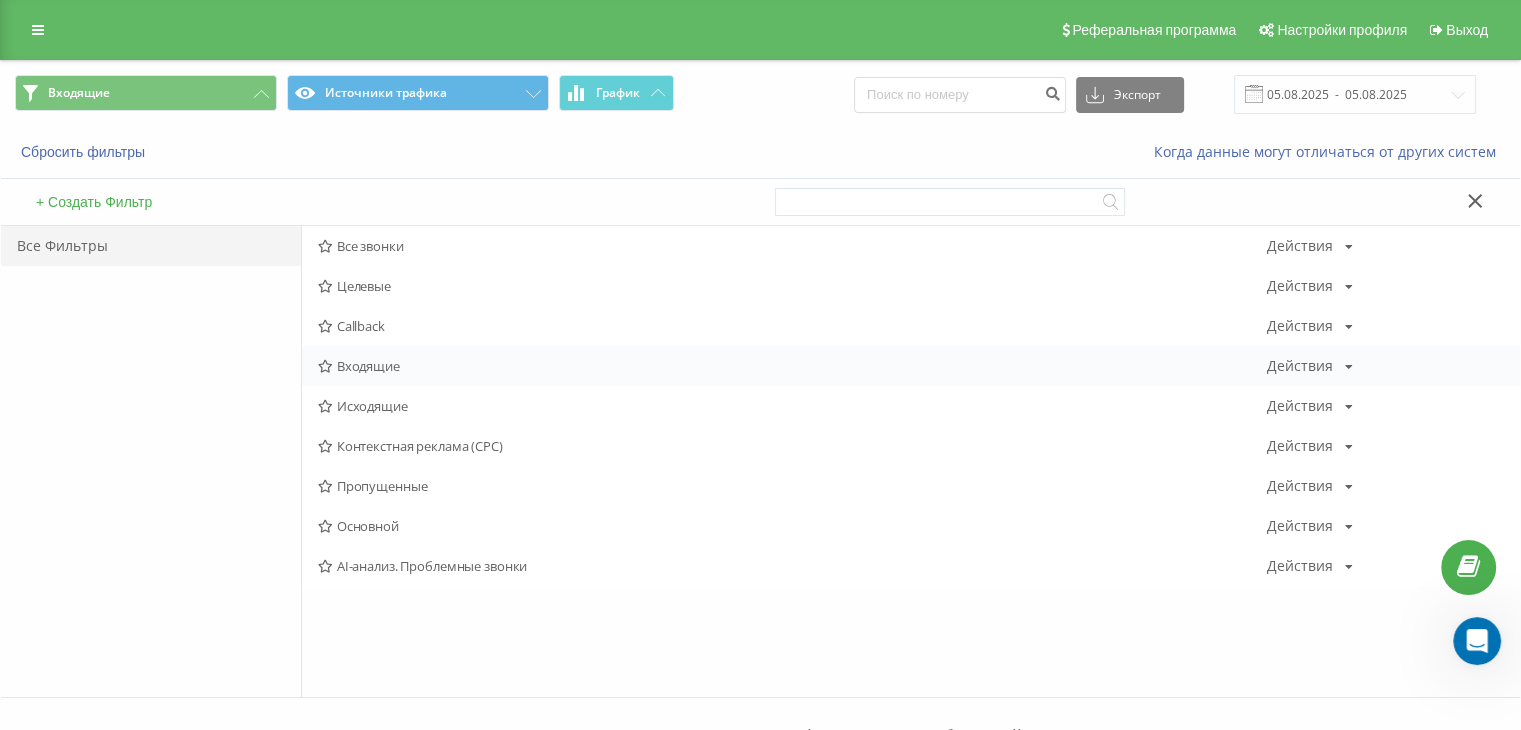 click on "Входящие Действия Редактировать Копировать Удалить По умолчанию Поделиться" at bounding box center [911, 366] 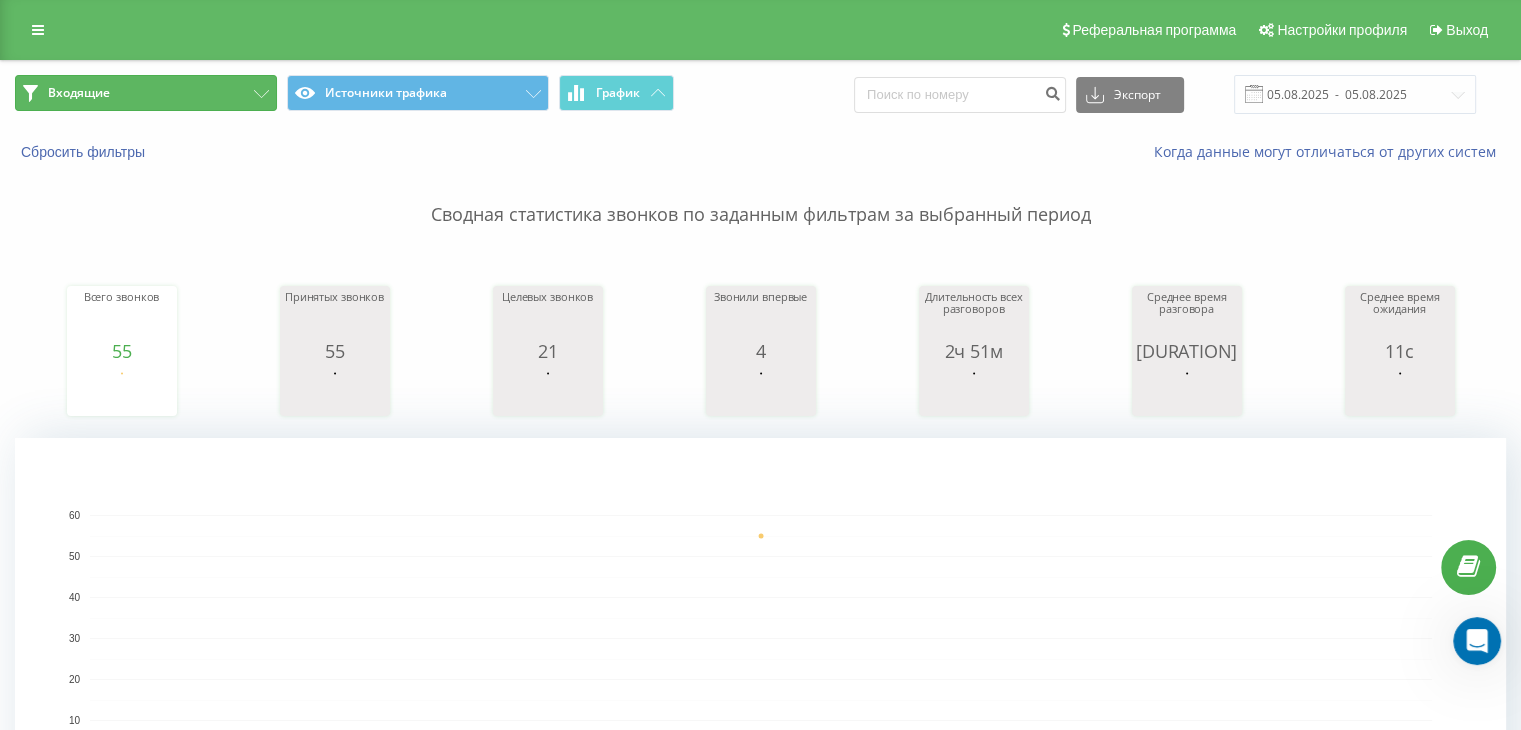 click on "Входящие" at bounding box center (146, 93) 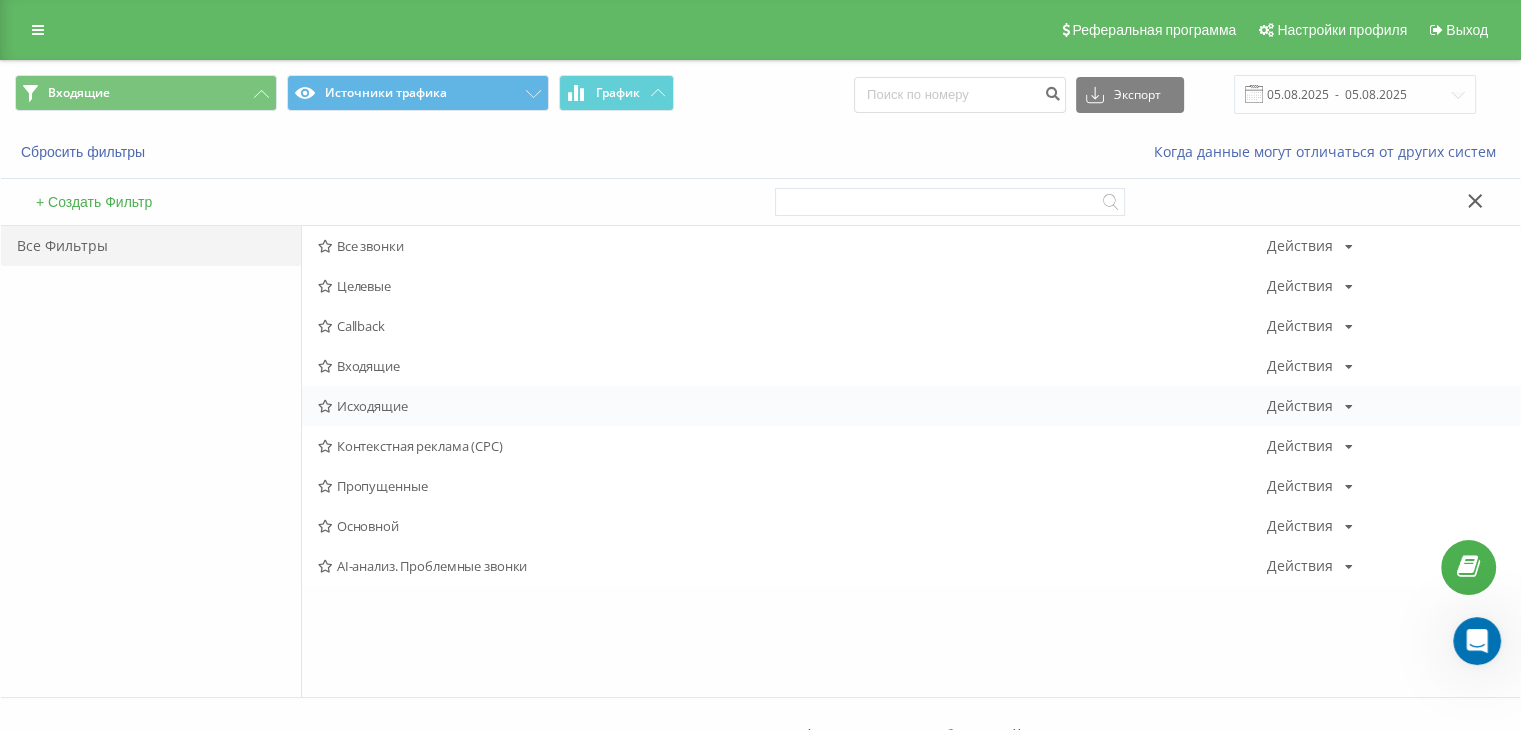 click on "Исходящие Действия Редактировать Копировать Удалить По умолчанию Поделиться" at bounding box center [911, 406] 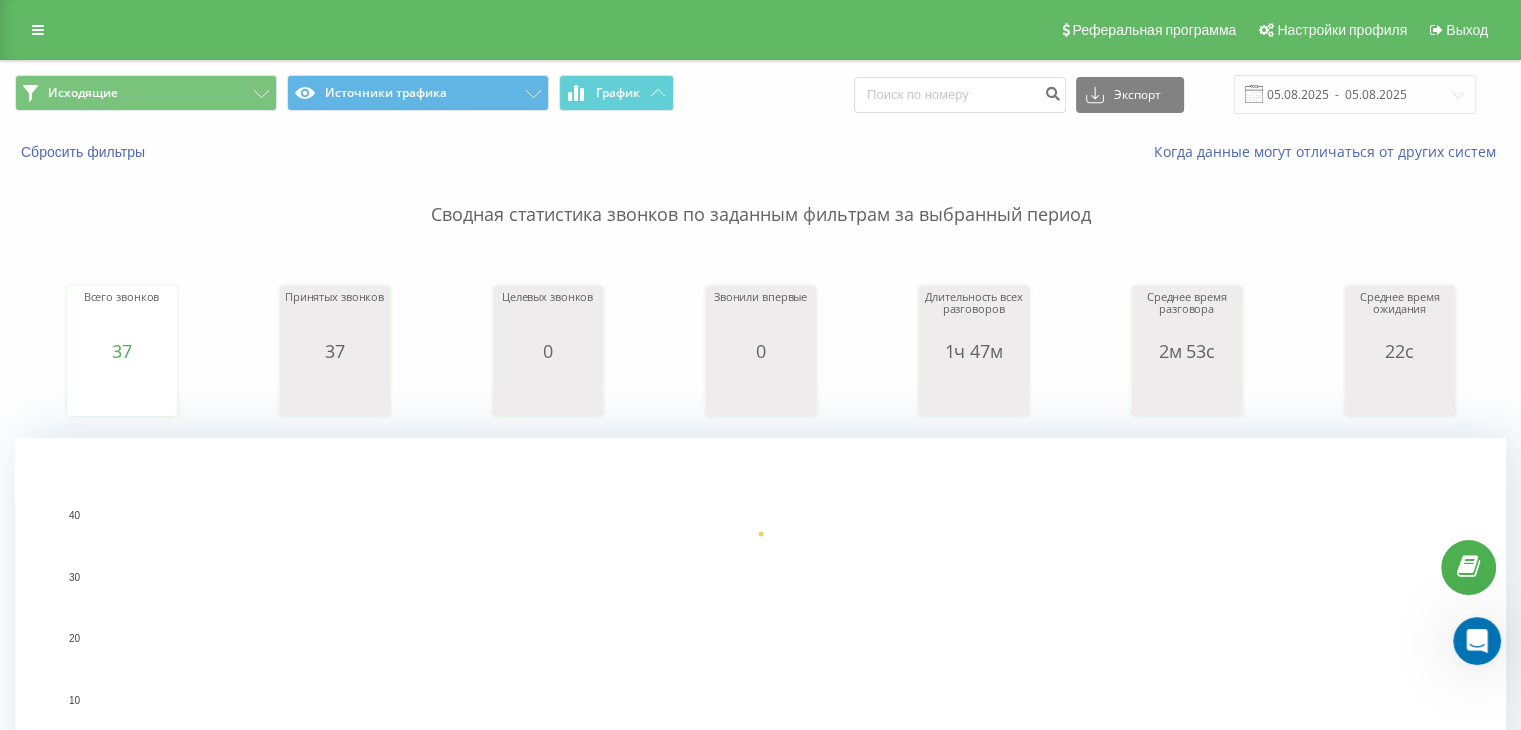 click on "Исходящие Источники трафика График" at bounding box center (380, 94) 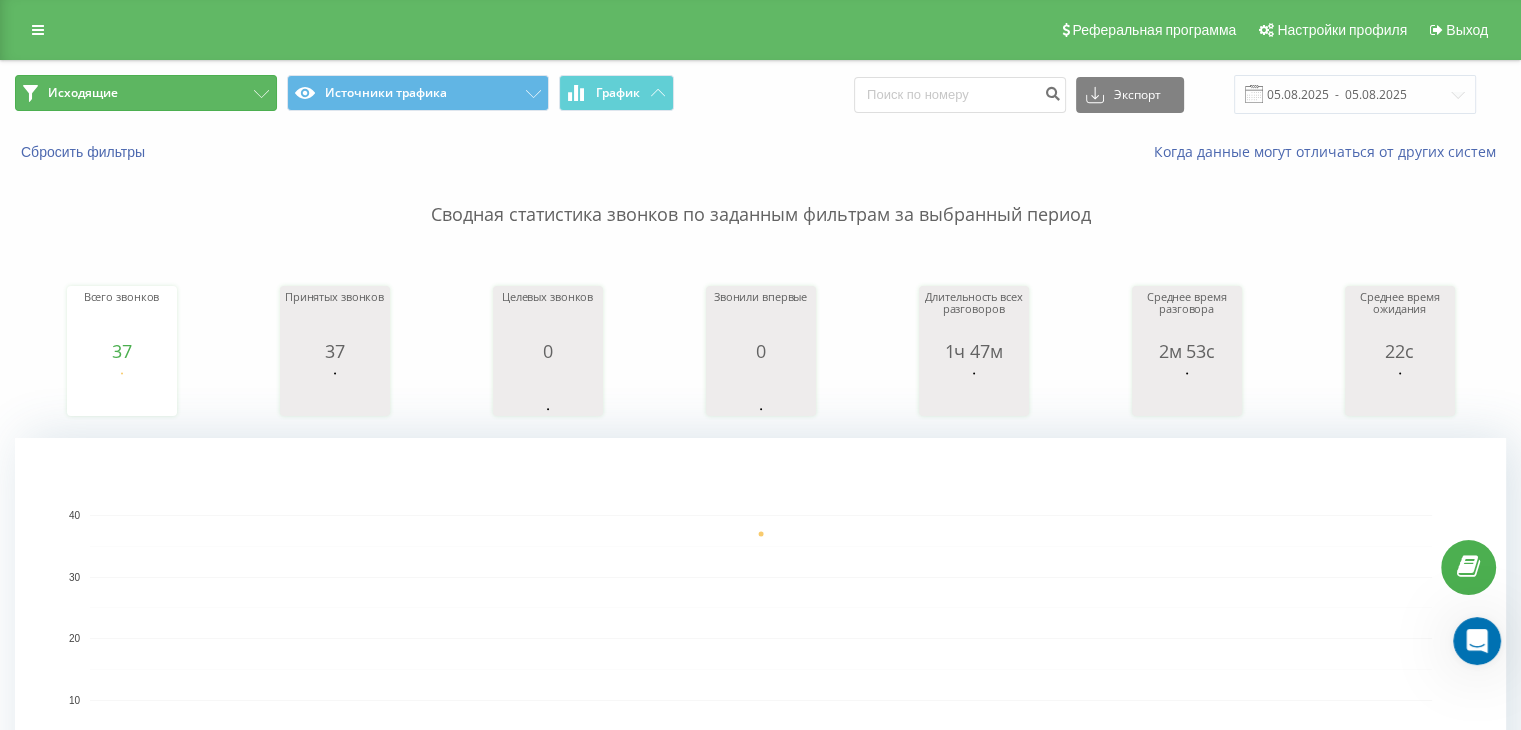 click on "Исходящие" at bounding box center (146, 93) 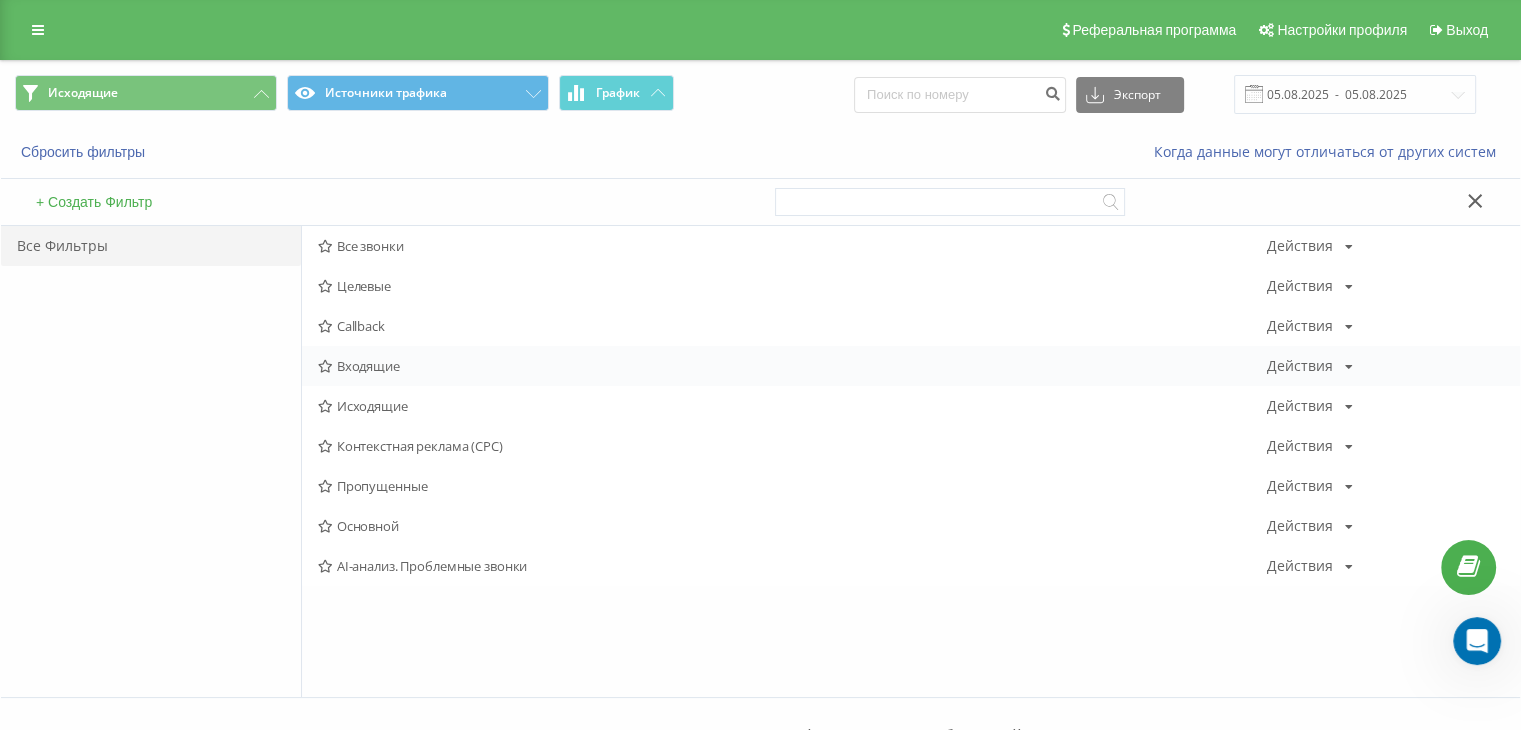 click on "Входящие" at bounding box center (792, 366) 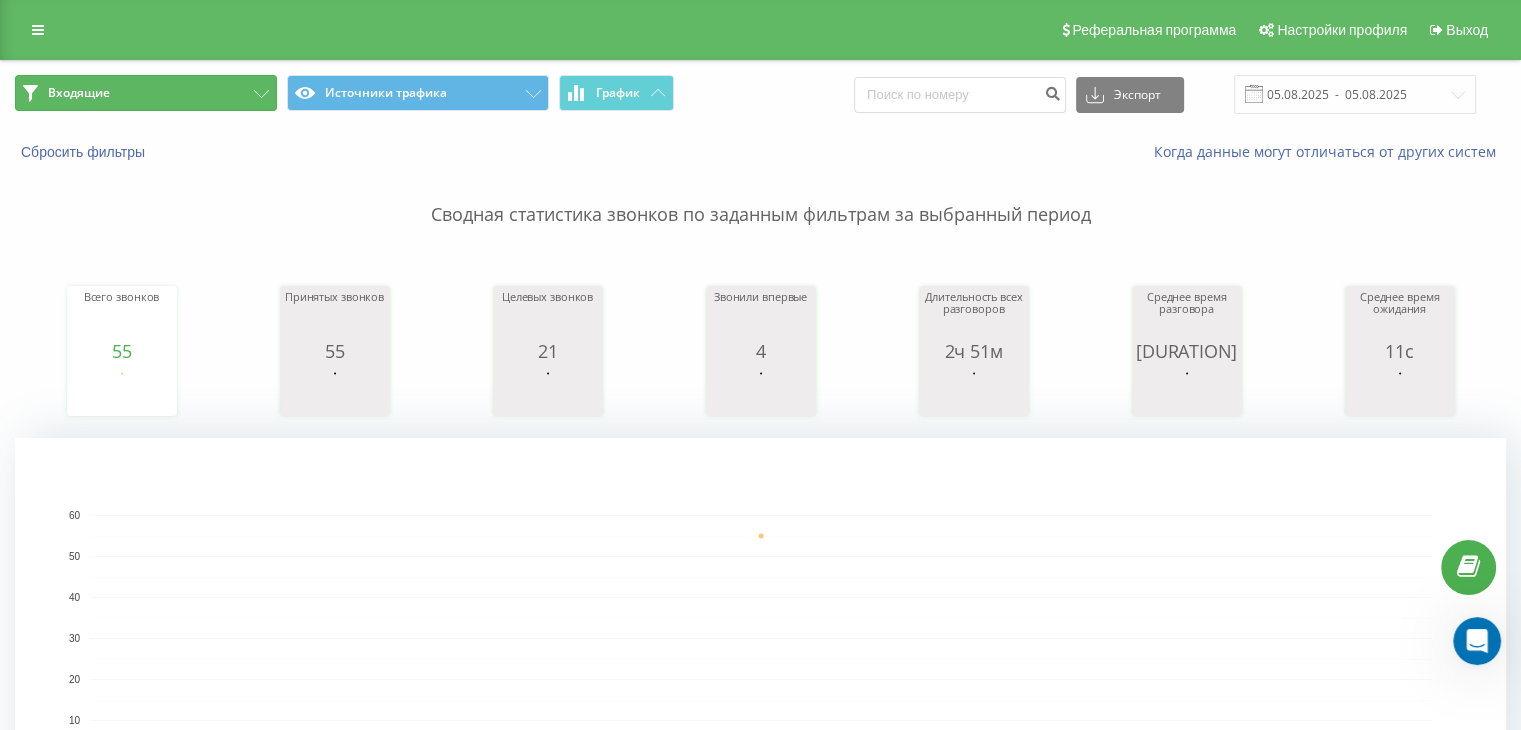click on "Входящие" at bounding box center [146, 93] 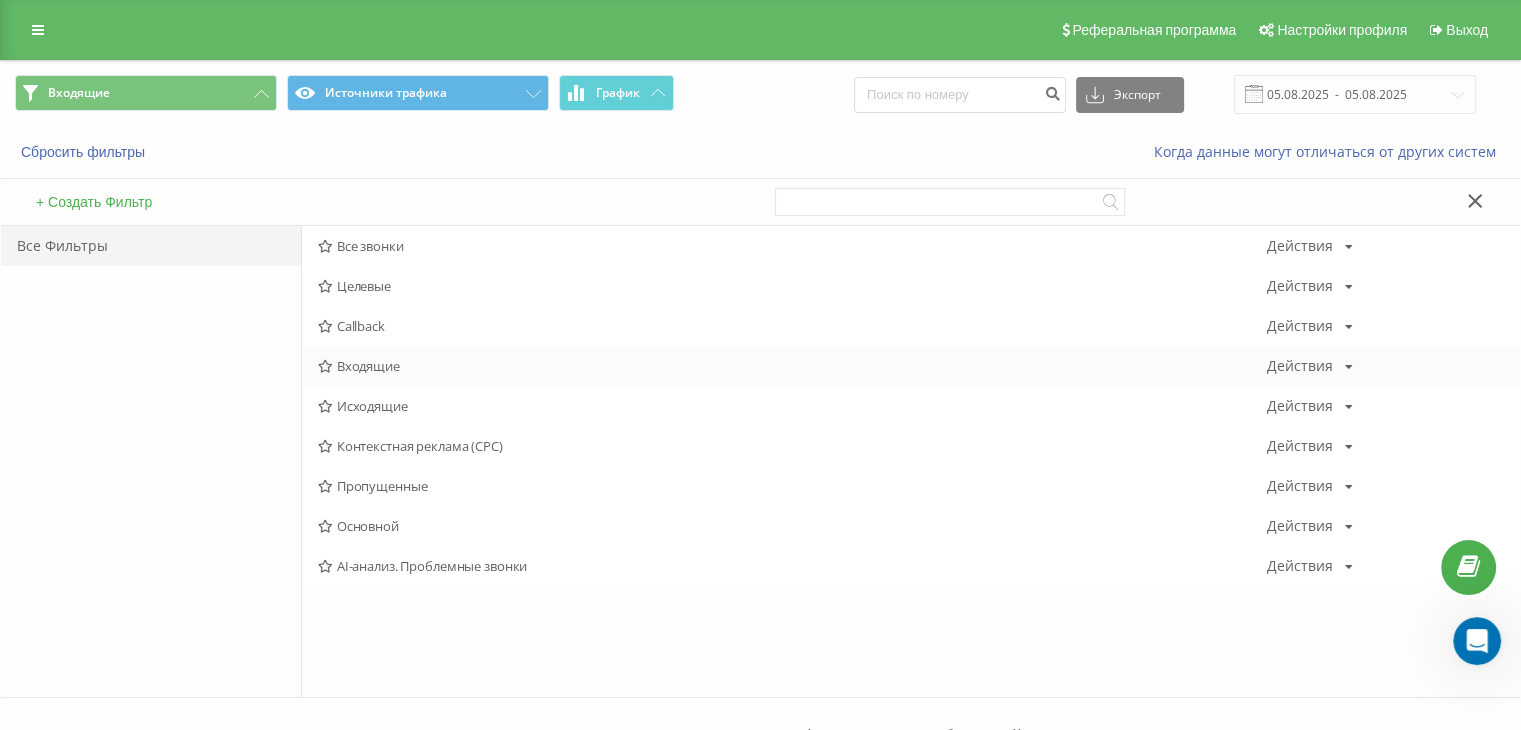 click on "Входящие Действия Редактировать Копировать Удалить По умолчанию Поделиться" at bounding box center [911, 366] 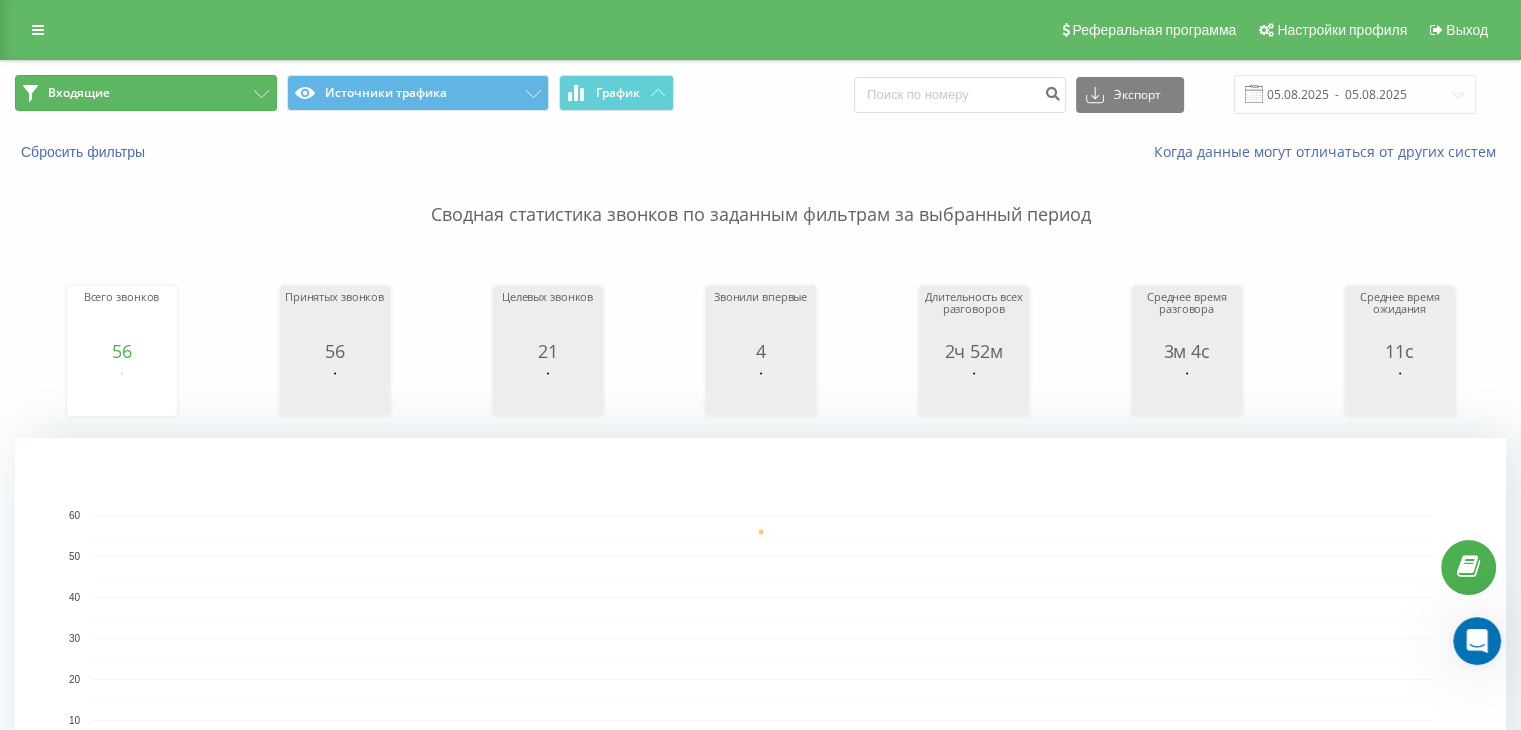 click on "Входящие" at bounding box center [146, 93] 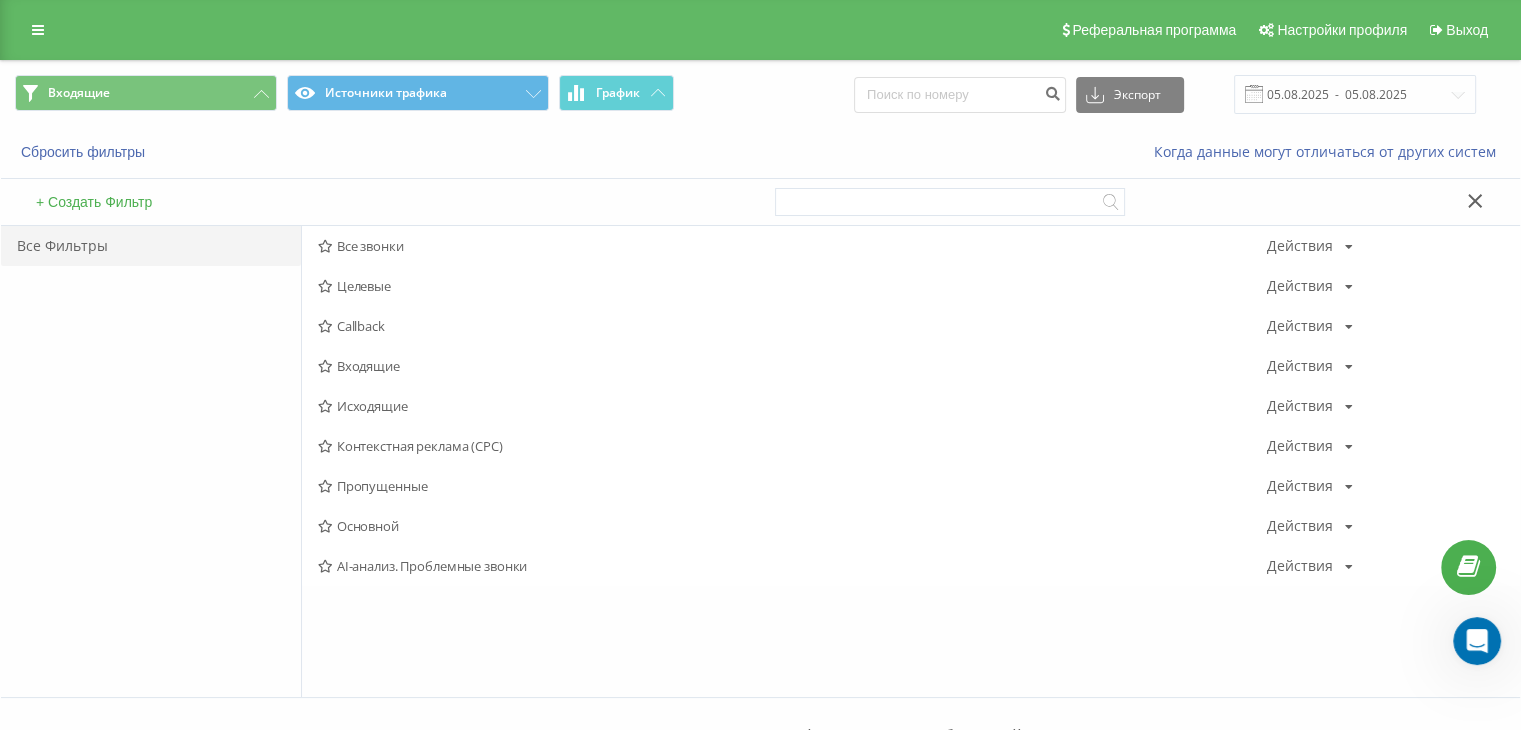 click on "Исходящие" at bounding box center (792, 406) 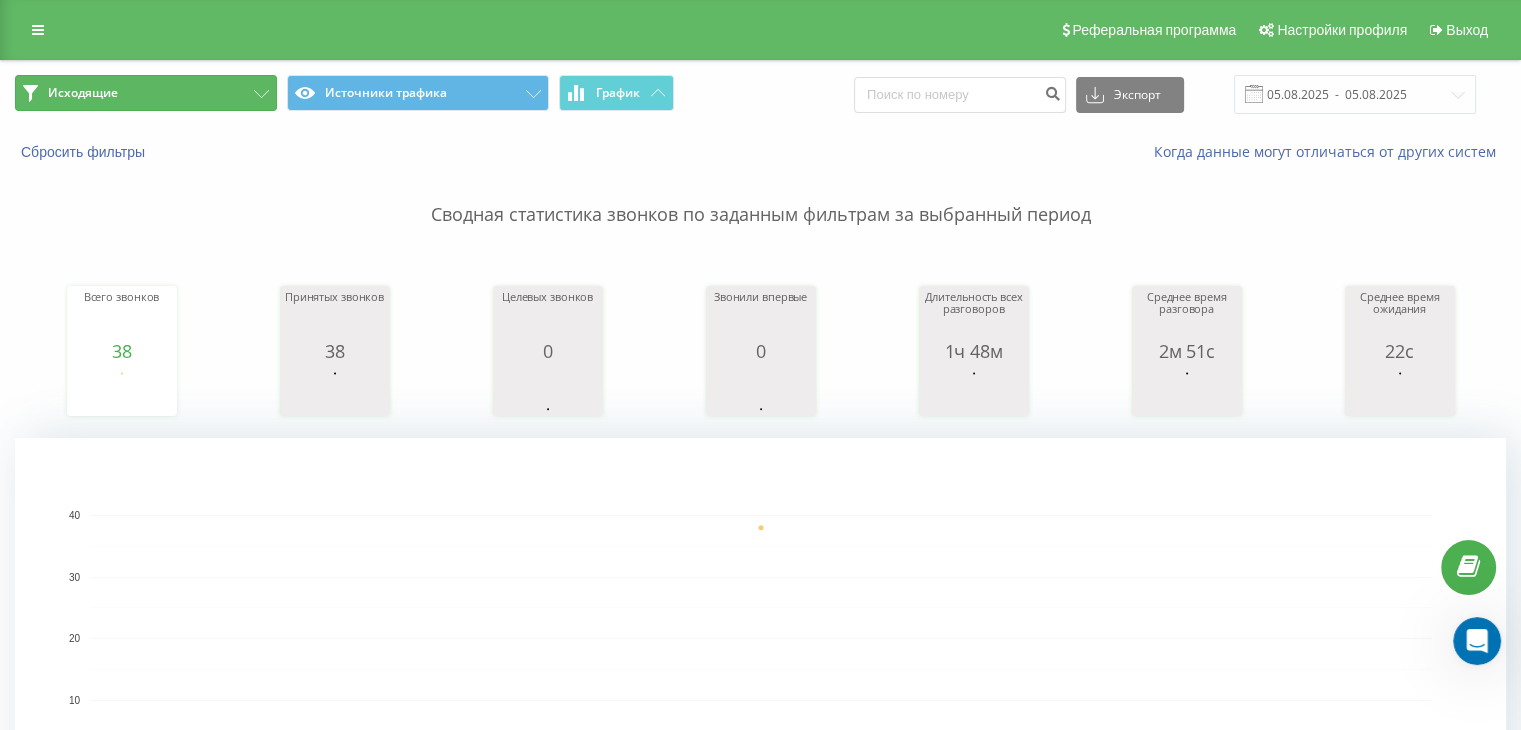 click on "Исходящие" at bounding box center [146, 93] 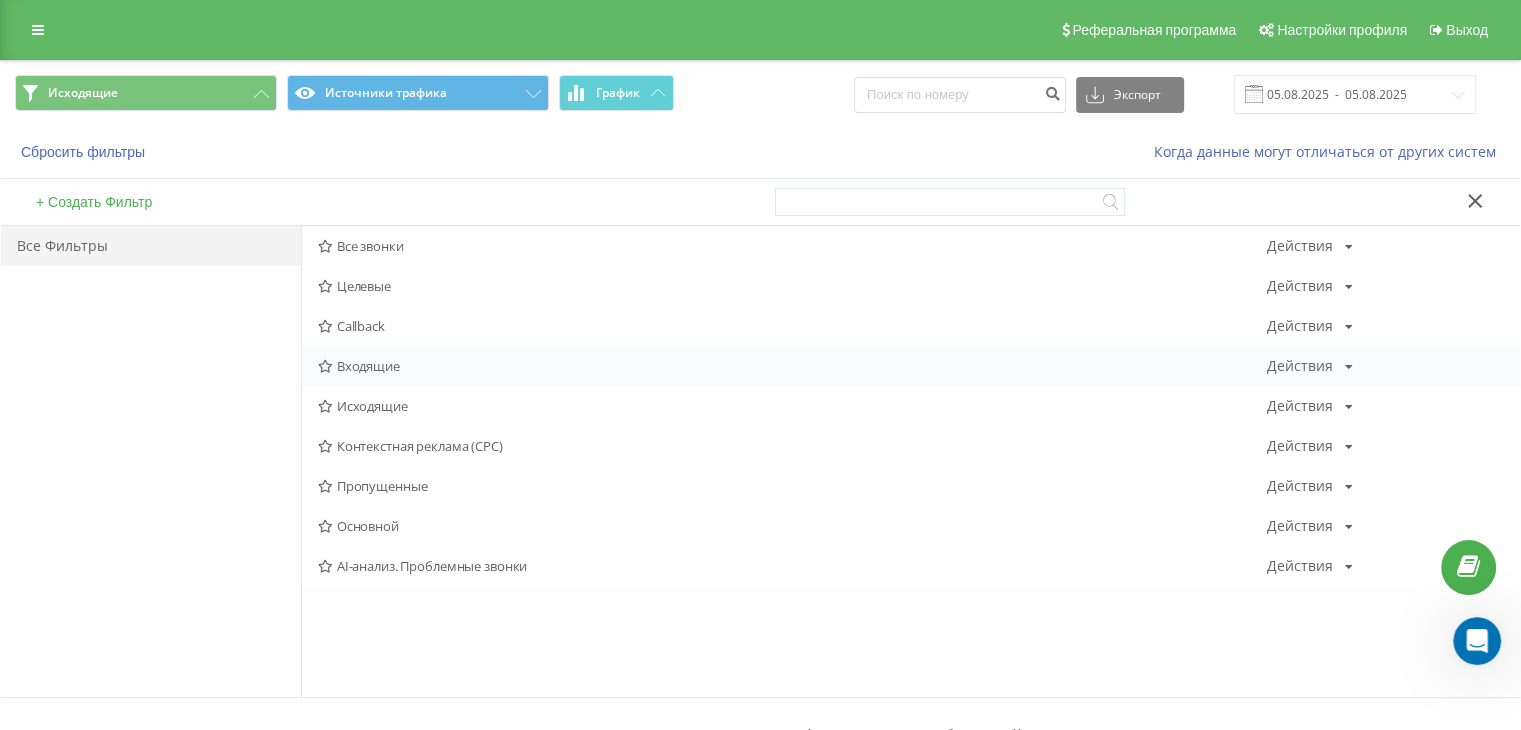 click on "Входящие Действия Редактировать Копировать Удалить По умолчанию Поделиться" at bounding box center (911, 366) 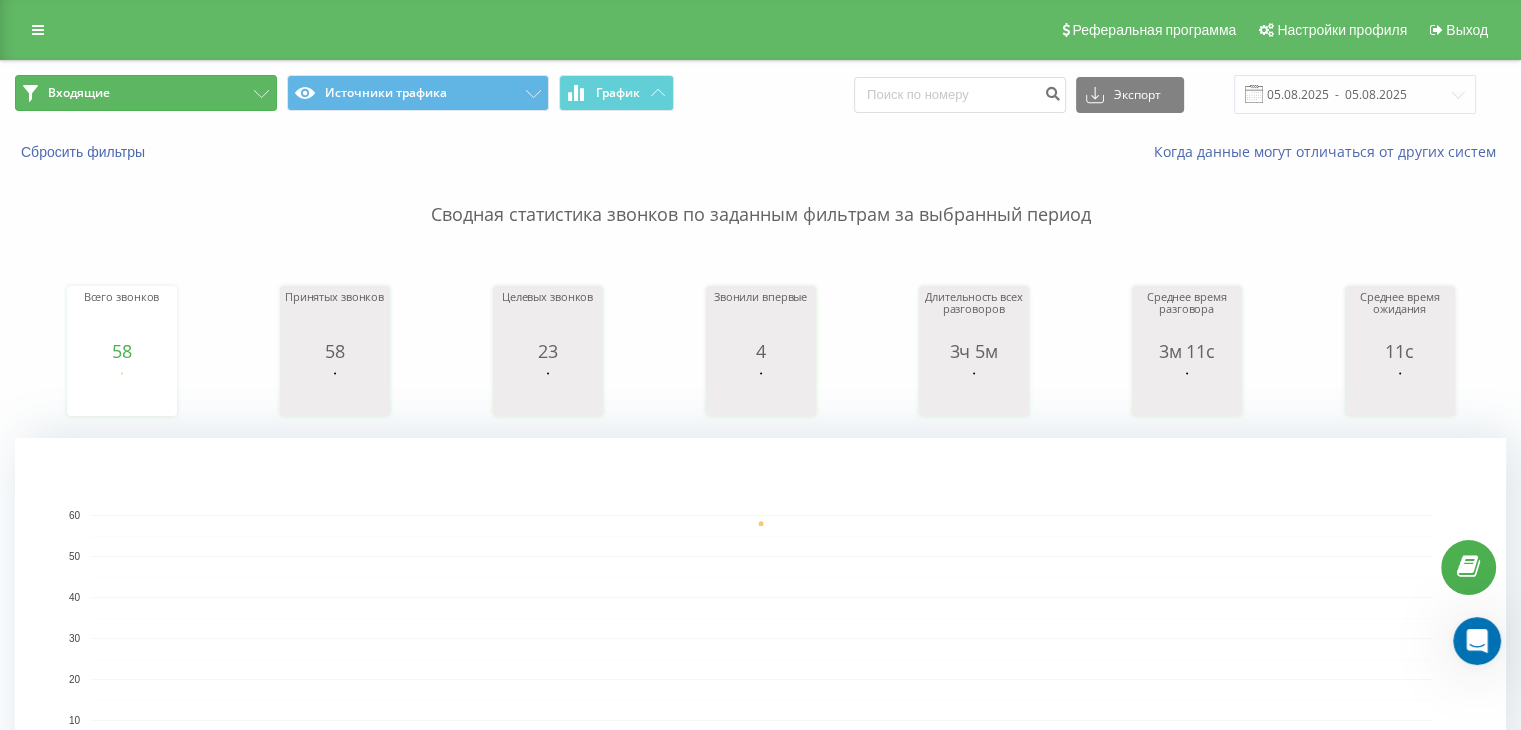 click on "Входящие" at bounding box center (146, 93) 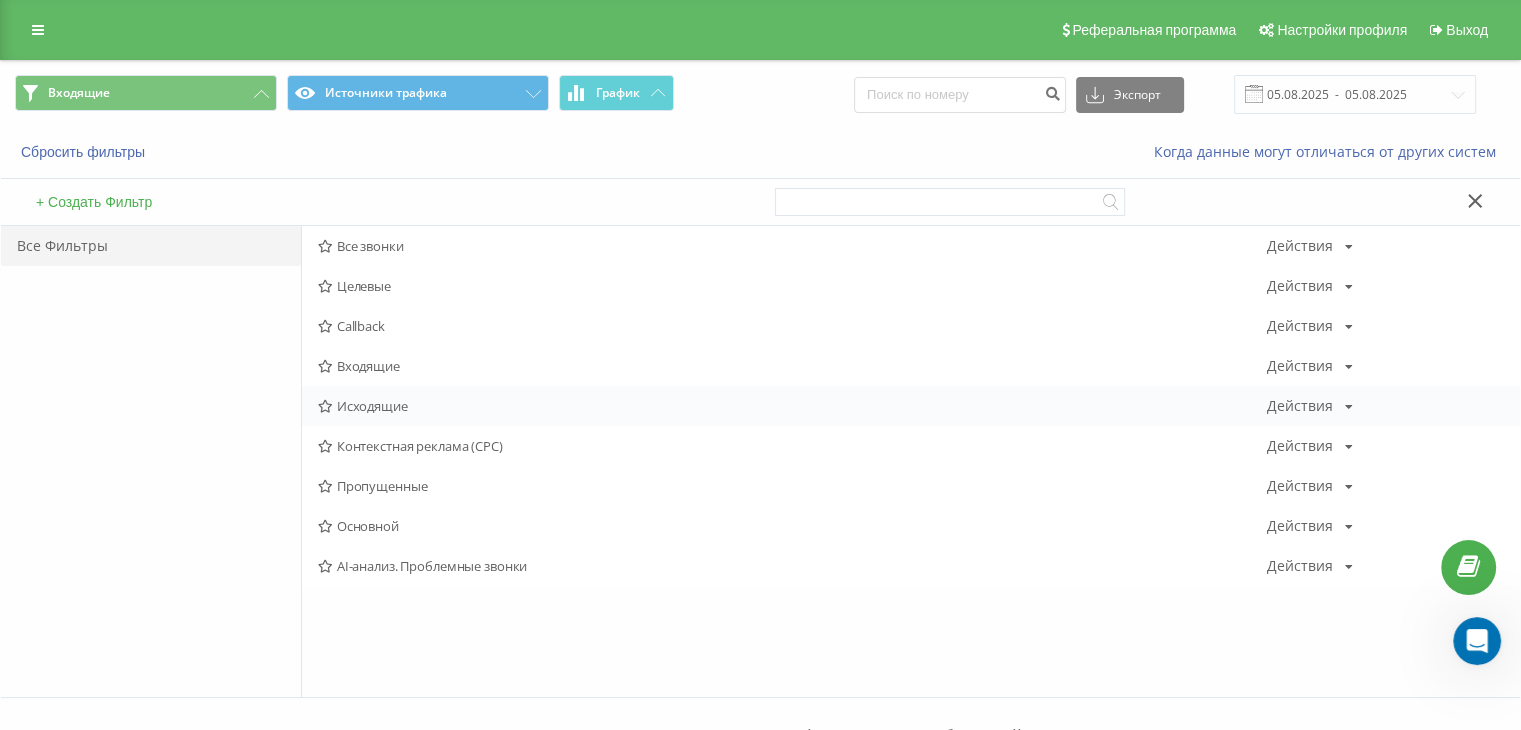 click on "Исходящие Действия Редактировать Копировать Удалить По умолчанию Поделиться" at bounding box center [911, 406] 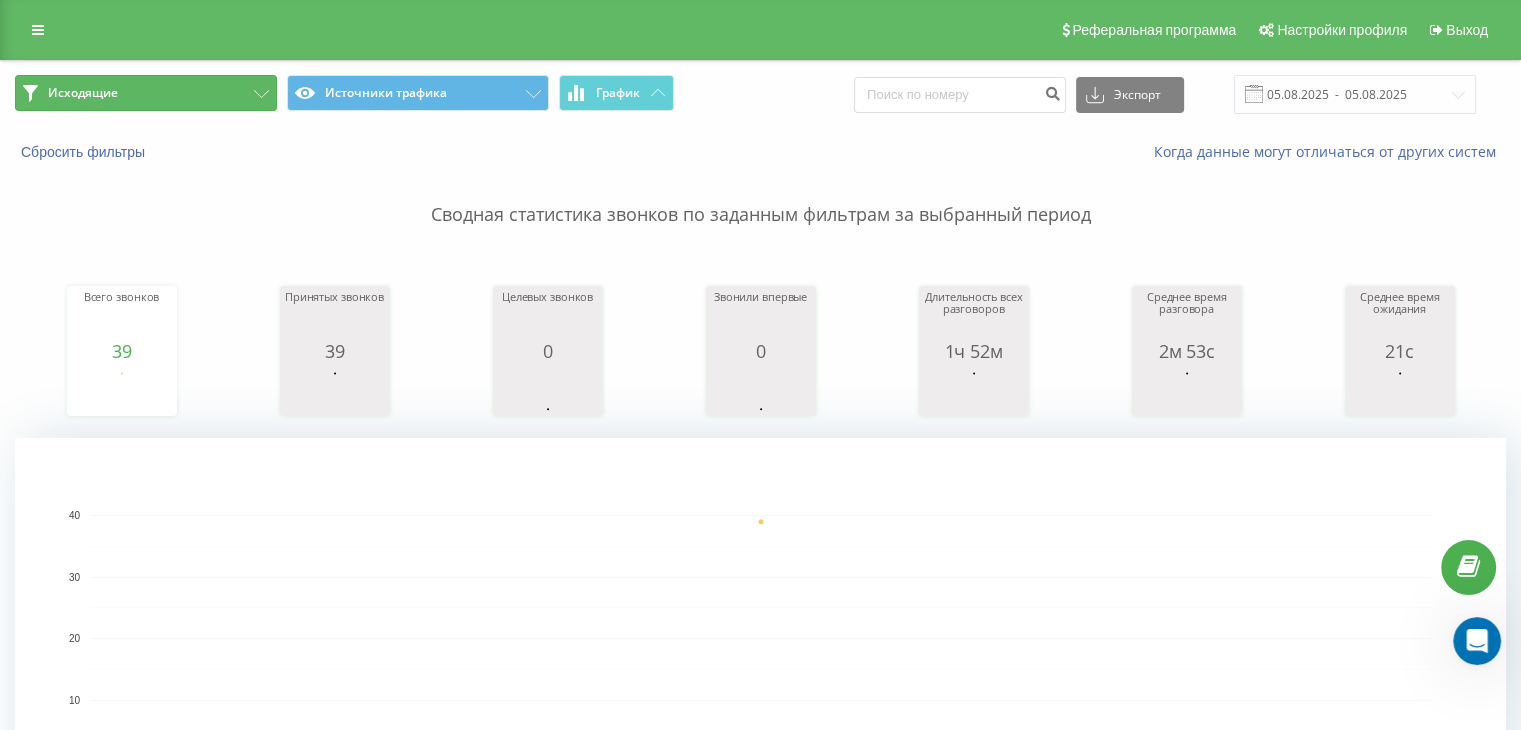 click on "Исходящие" at bounding box center (146, 93) 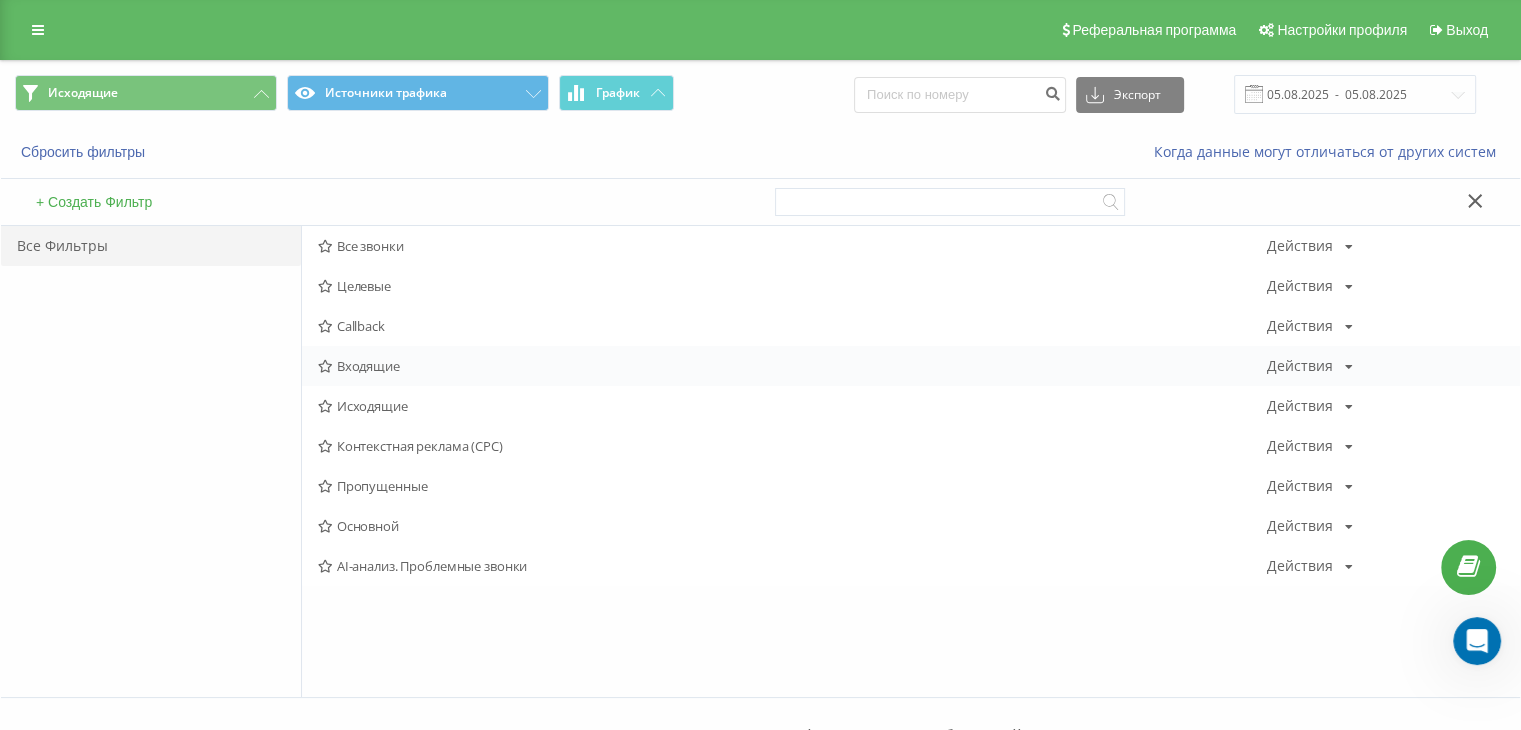 click on "Входящие" at bounding box center [792, 366] 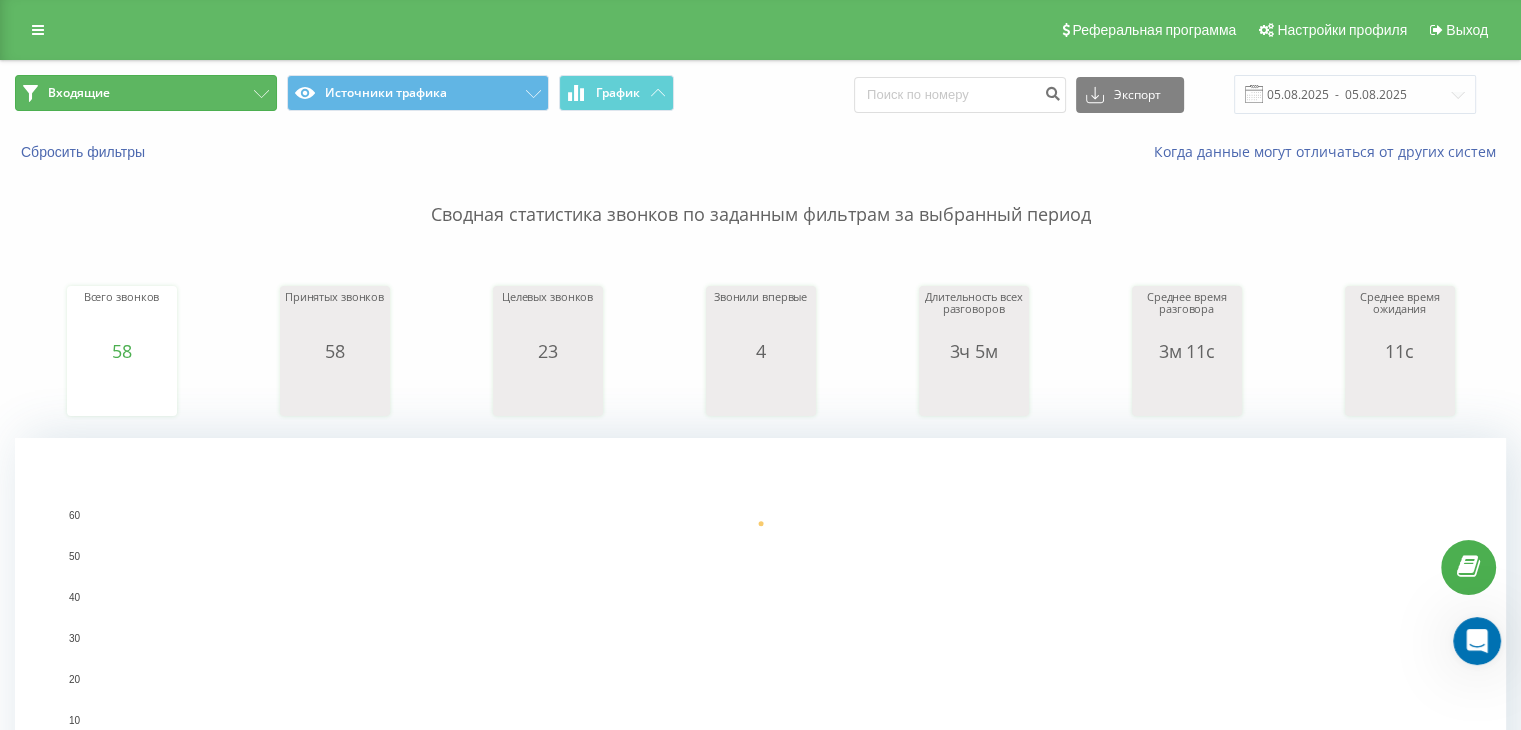 click on "Входящие" at bounding box center [146, 93] 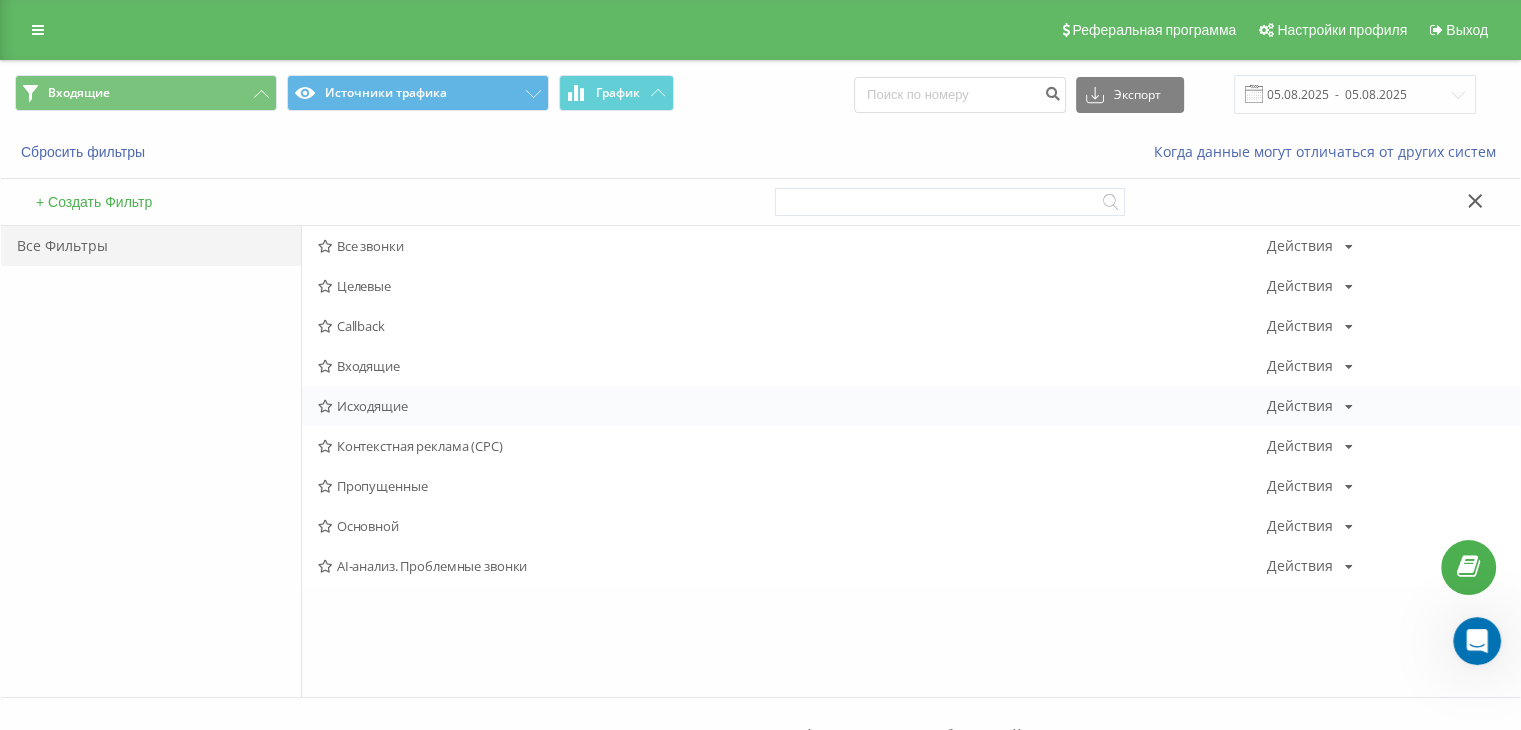 click on "Исходящие" at bounding box center (792, 406) 